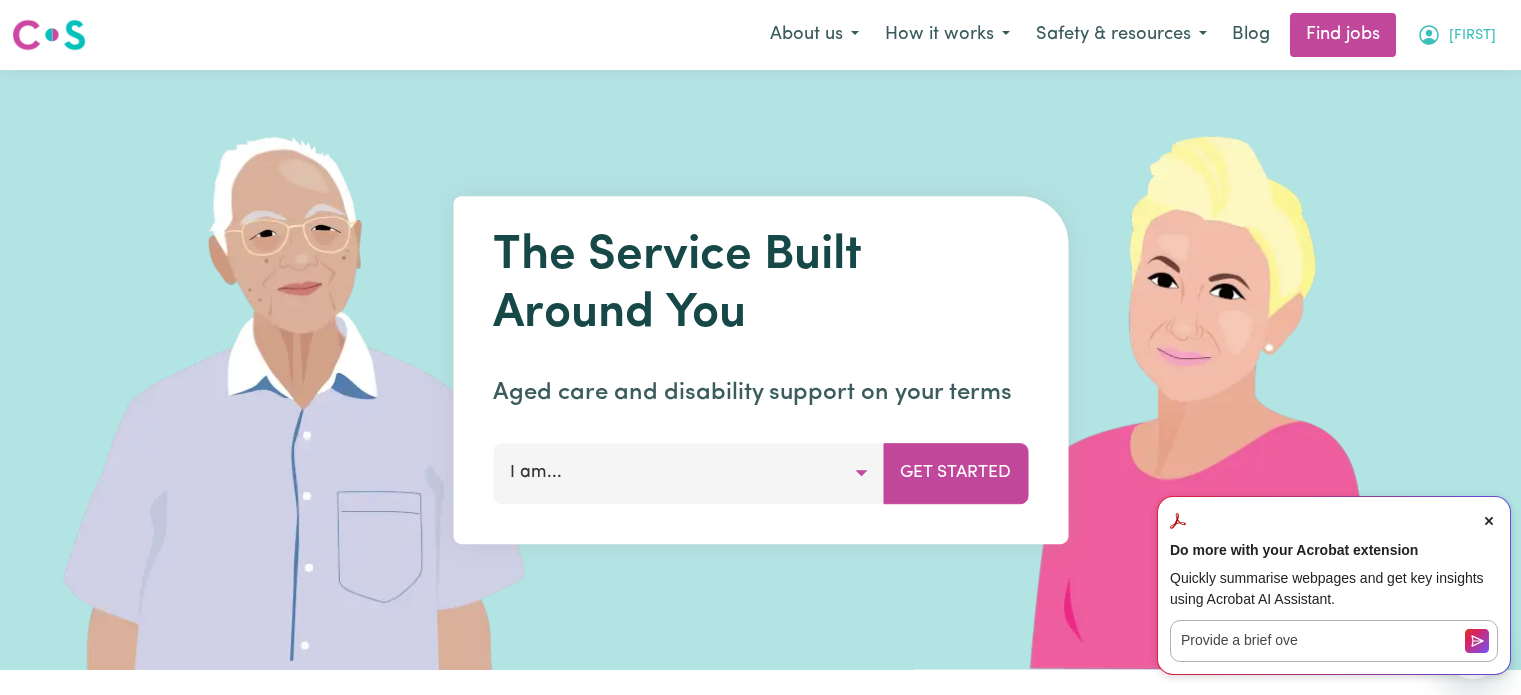 scroll, scrollTop: 0, scrollLeft: 0, axis: both 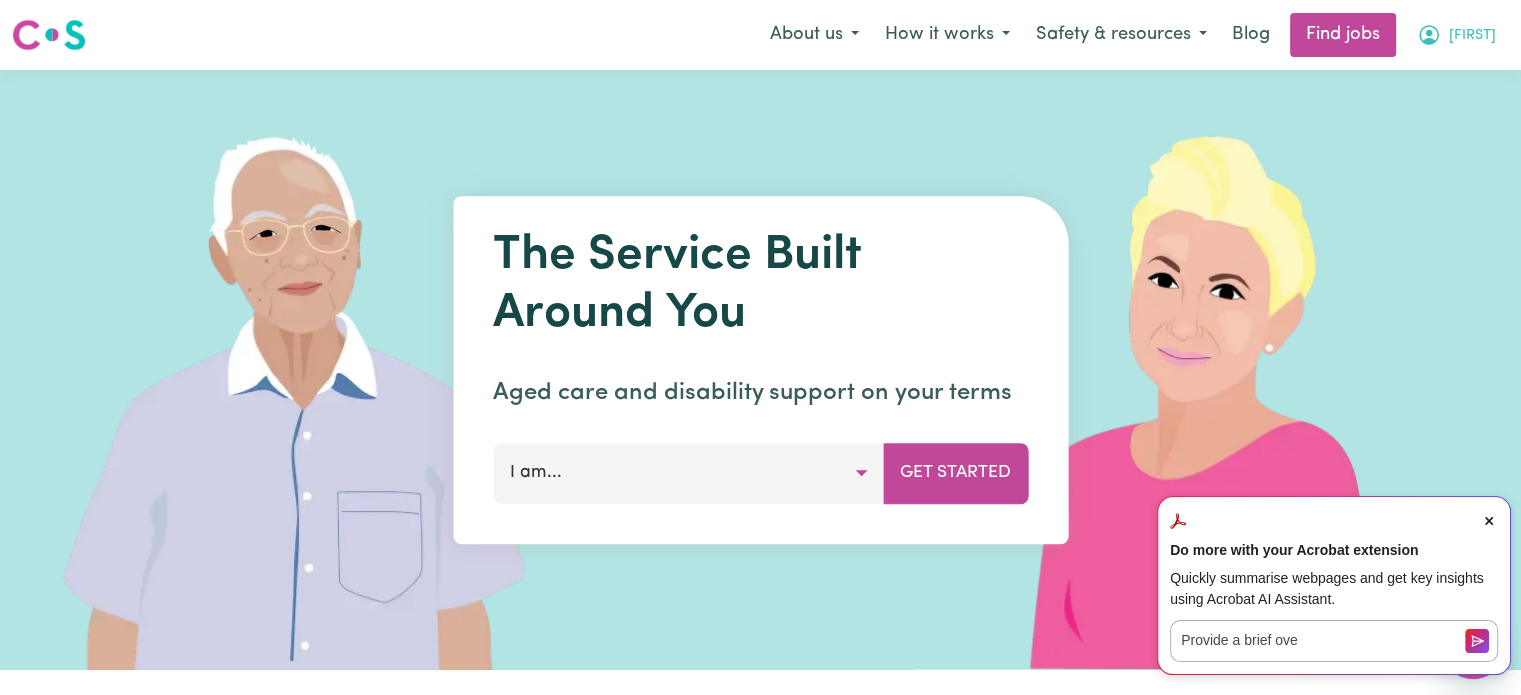 click on "[FIRST]" at bounding box center (1472, 36) 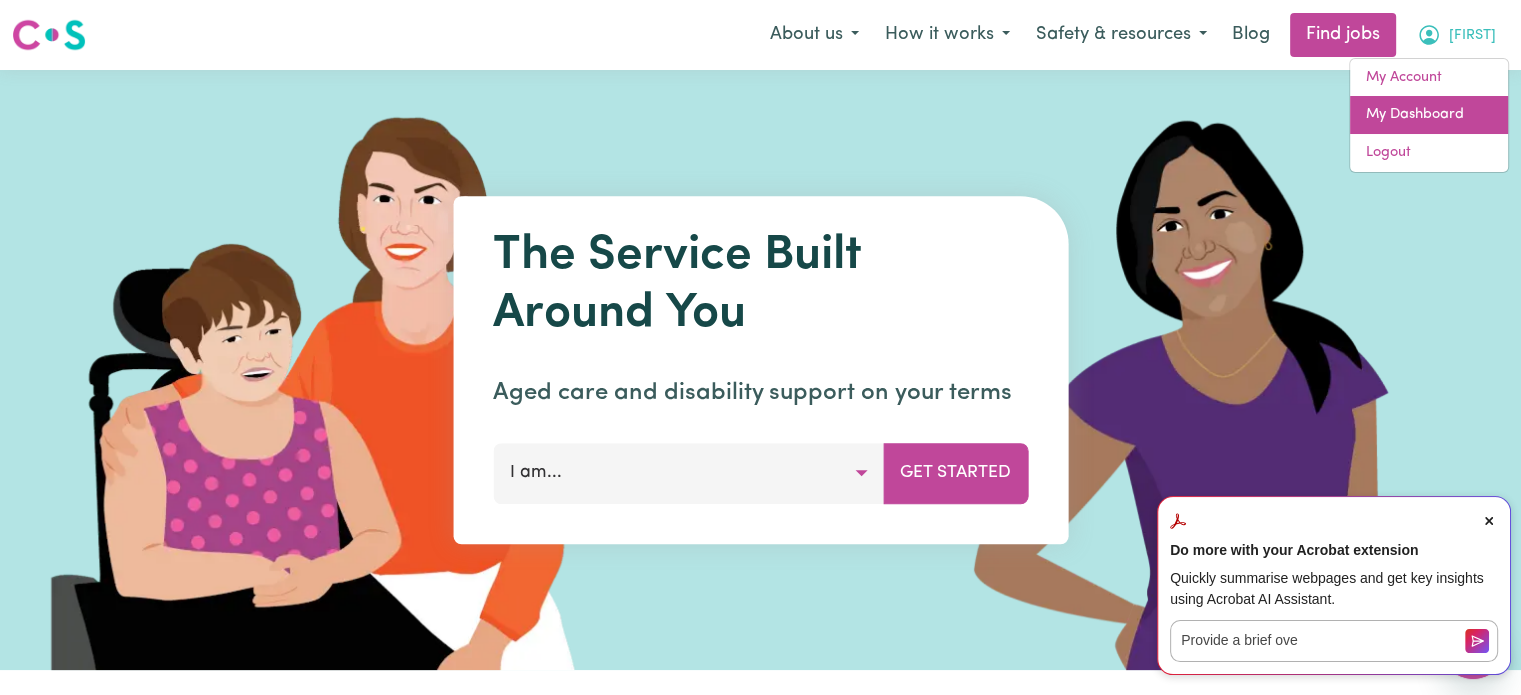 click on "My Dashboard" at bounding box center (1429, 115) 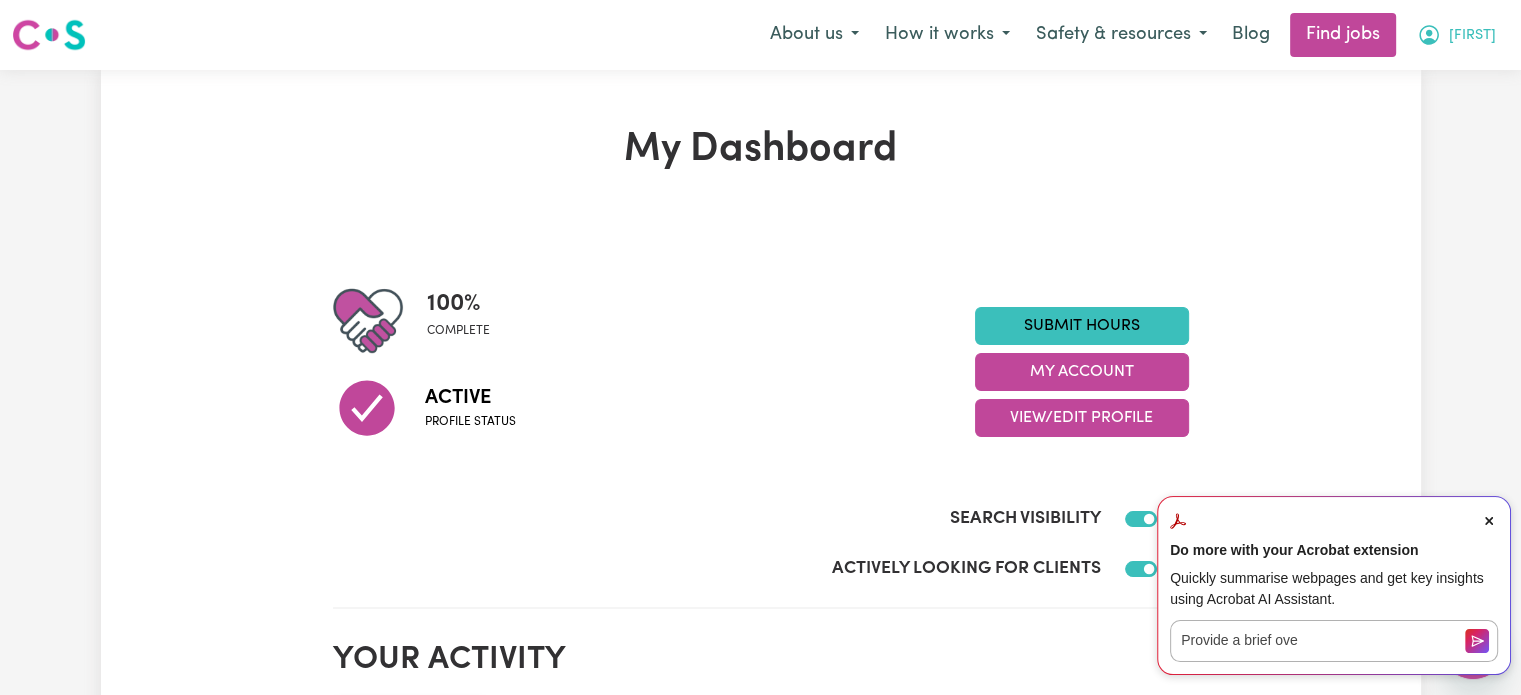 click on "[FIRST]" at bounding box center [1472, 36] 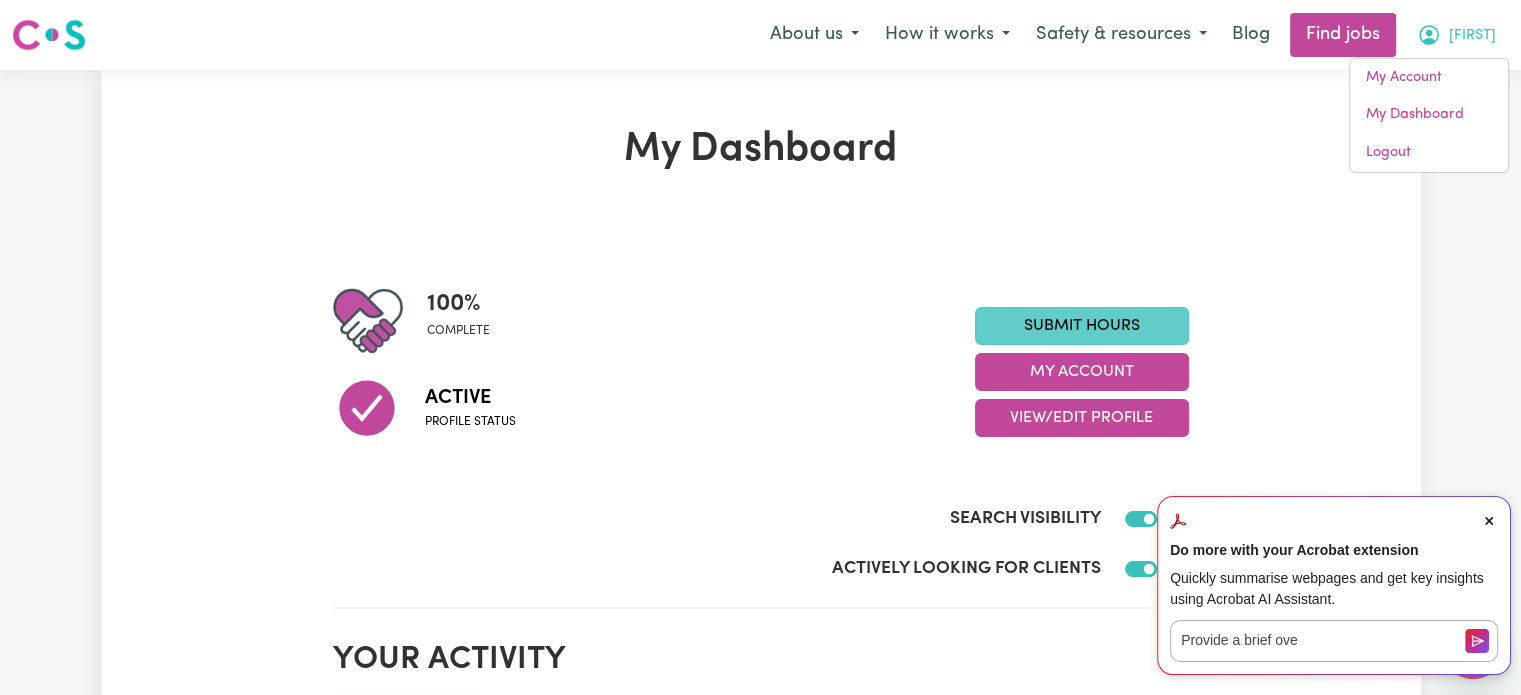click on "Submit Hours" at bounding box center (1082, 326) 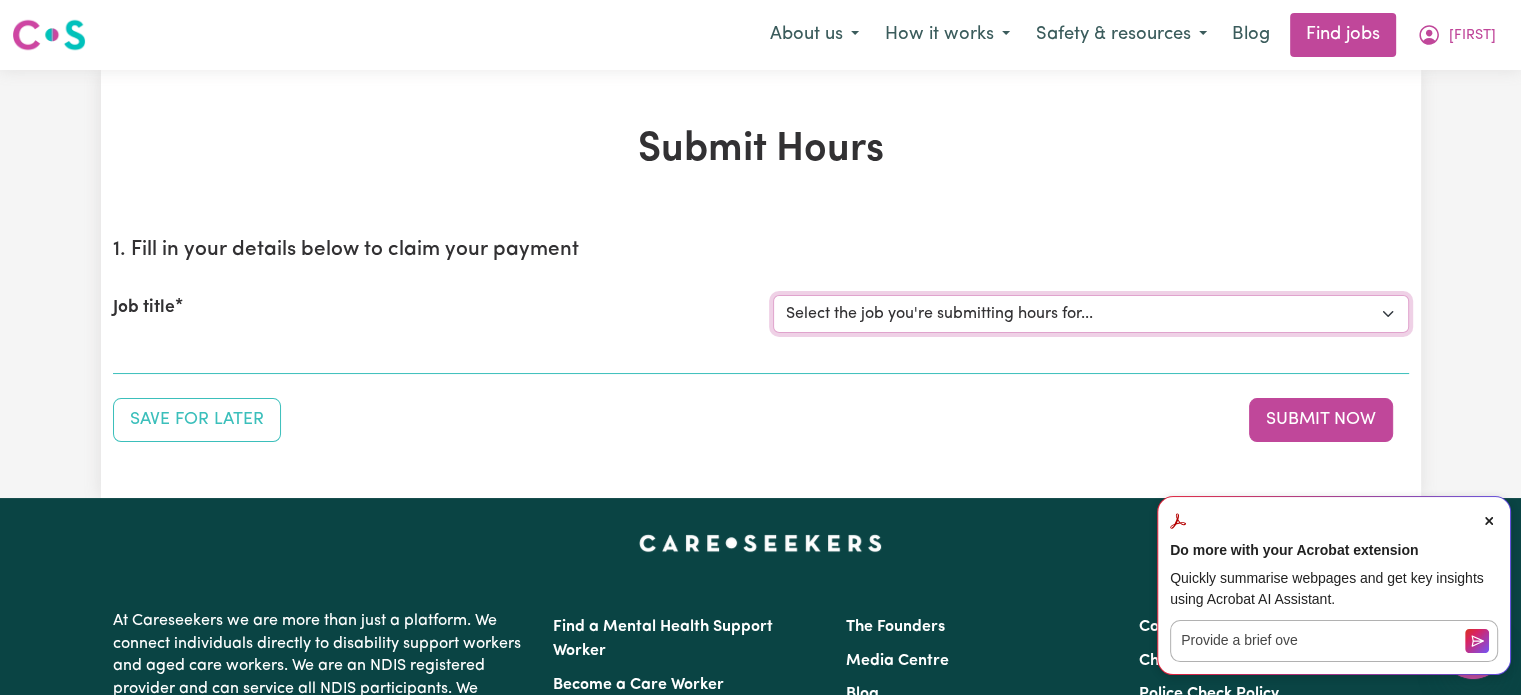 click on "Select the job you're submitting hours for... [FIRST] [LAST] Job Male Support Worker (Weekends + Weekdays) 7 days" at bounding box center [1091, 314] 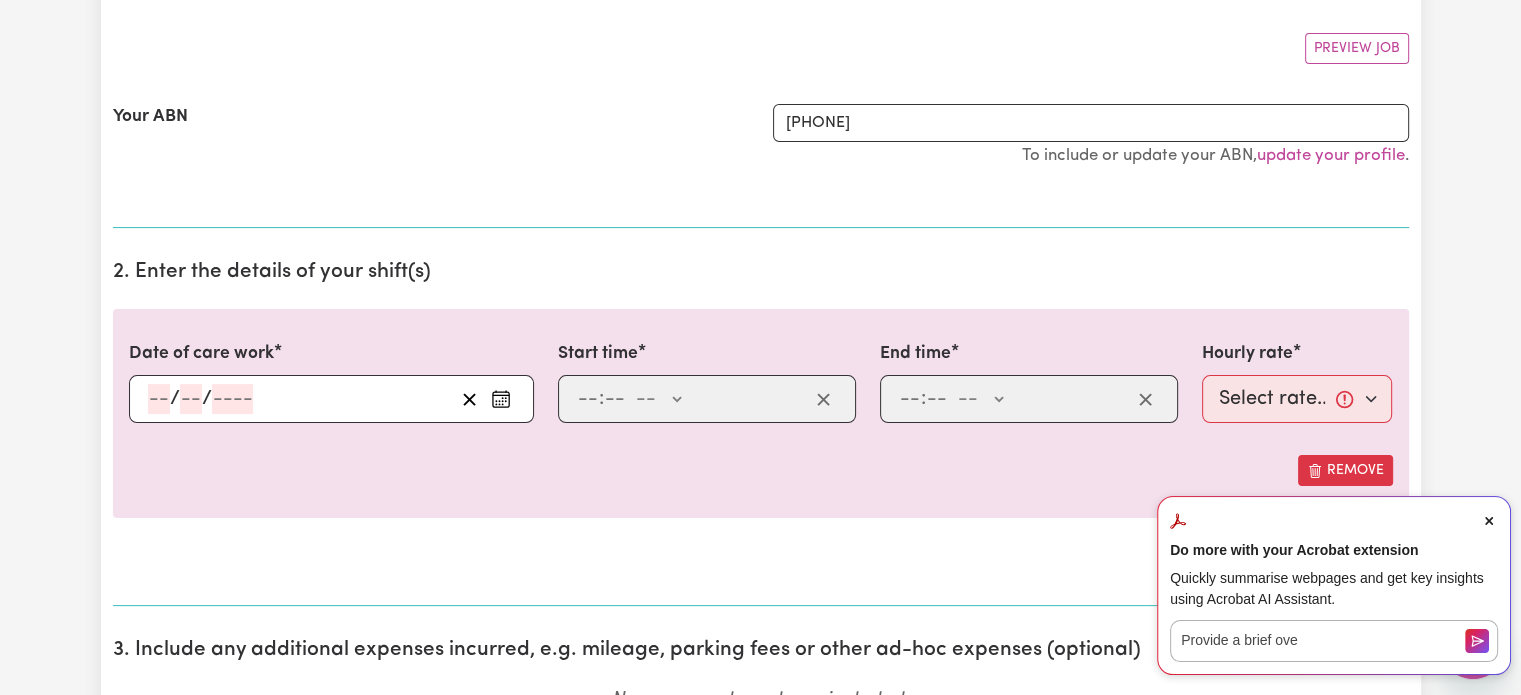 scroll, scrollTop: 400, scrollLeft: 0, axis: vertical 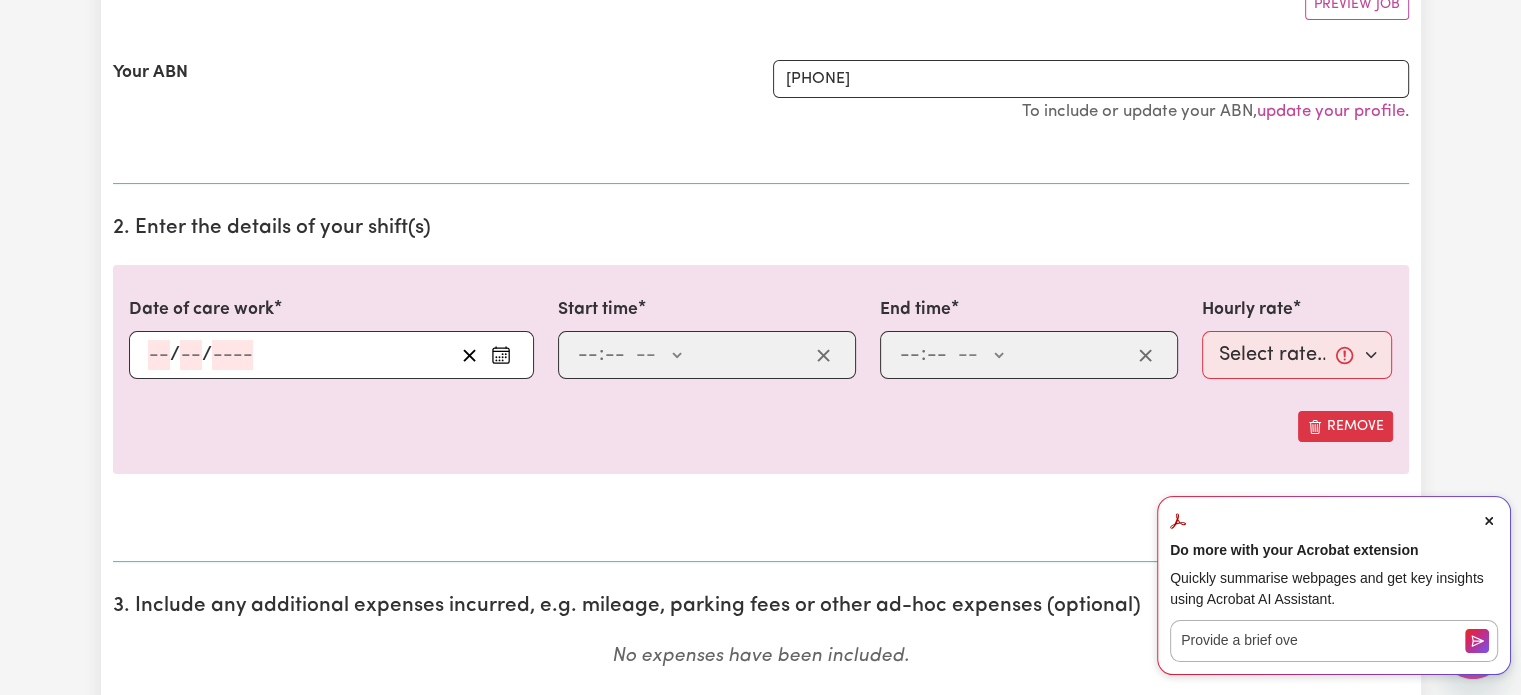 click 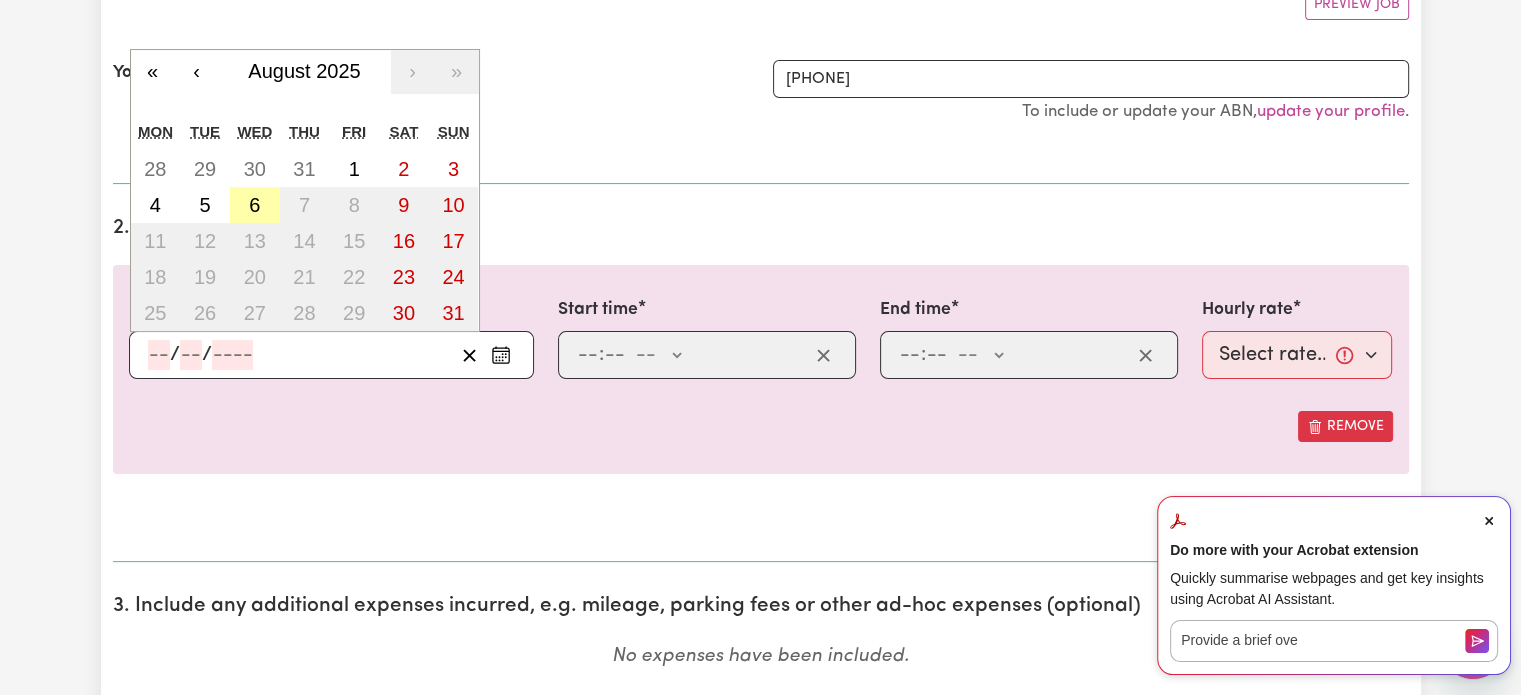 click on "6" at bounding box center (255, 205) 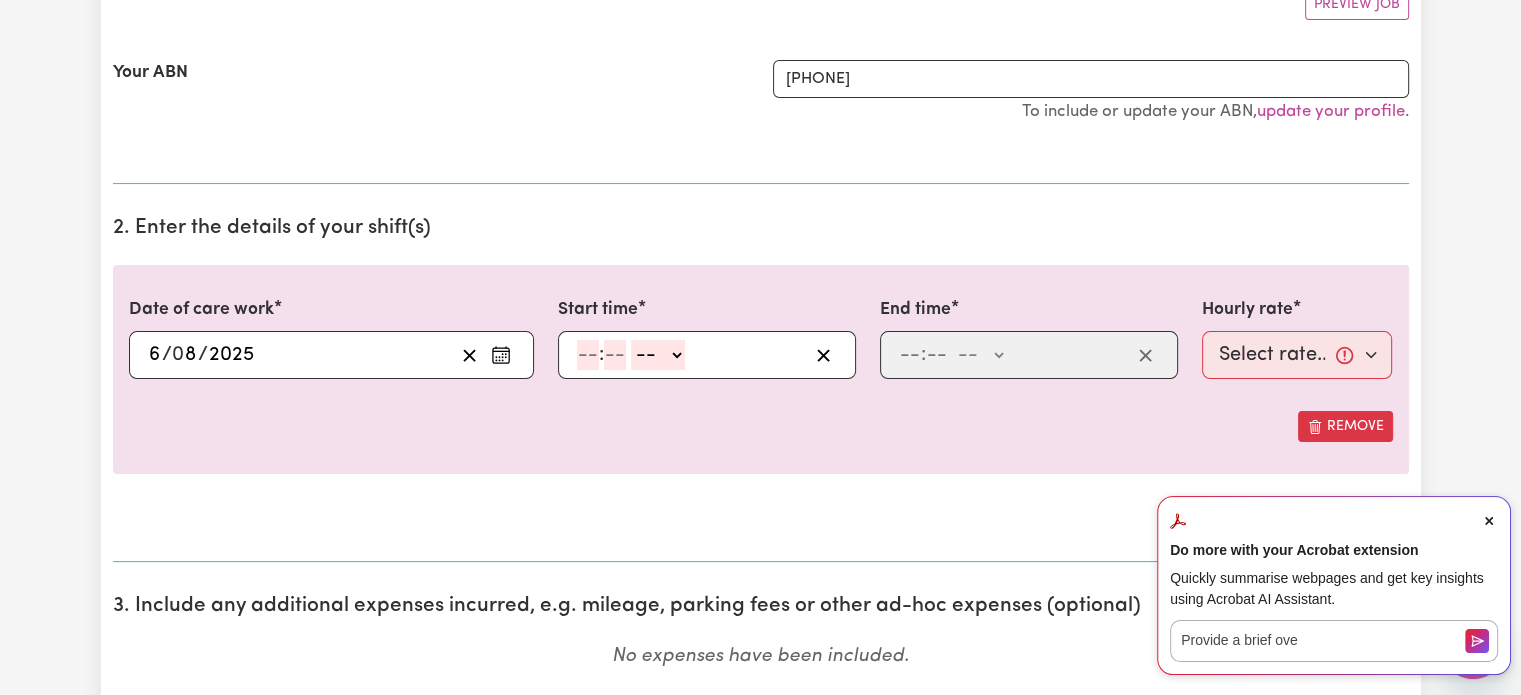 click 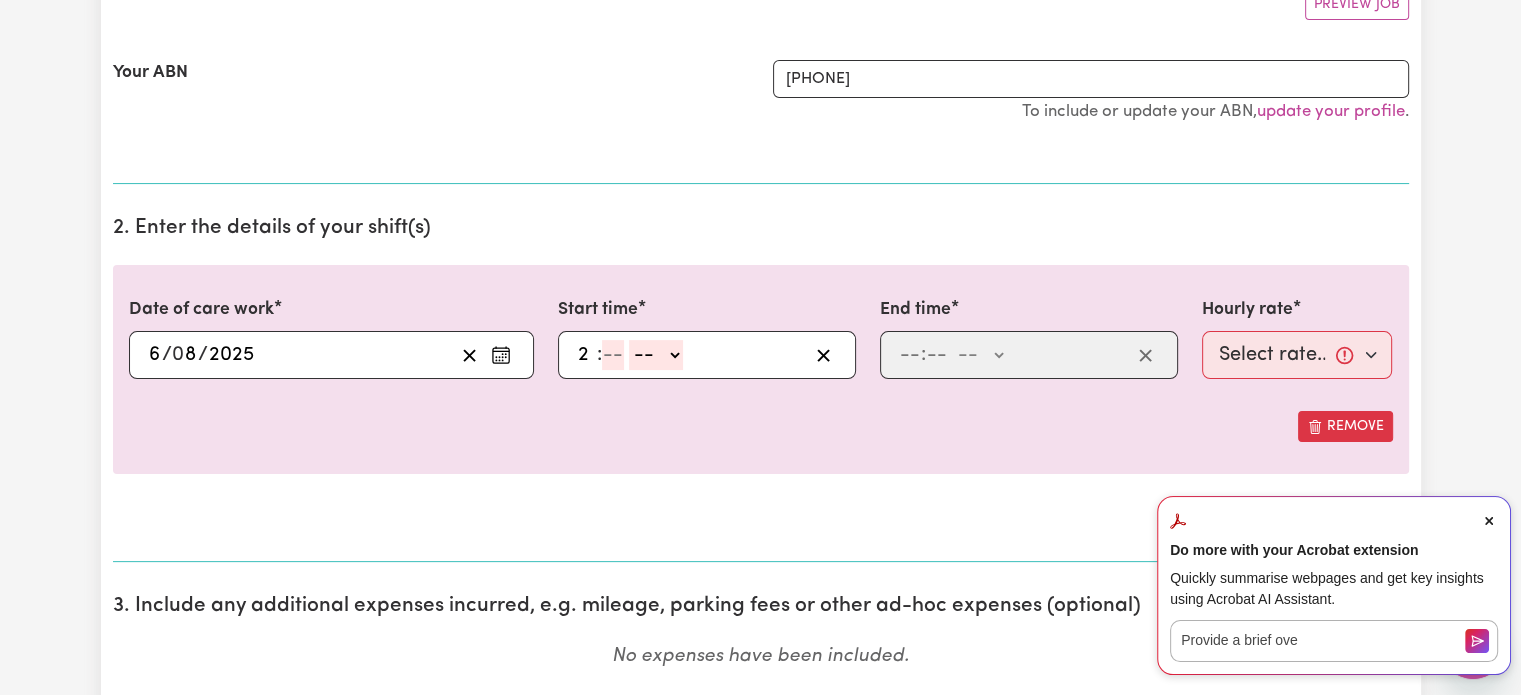 type on "2" 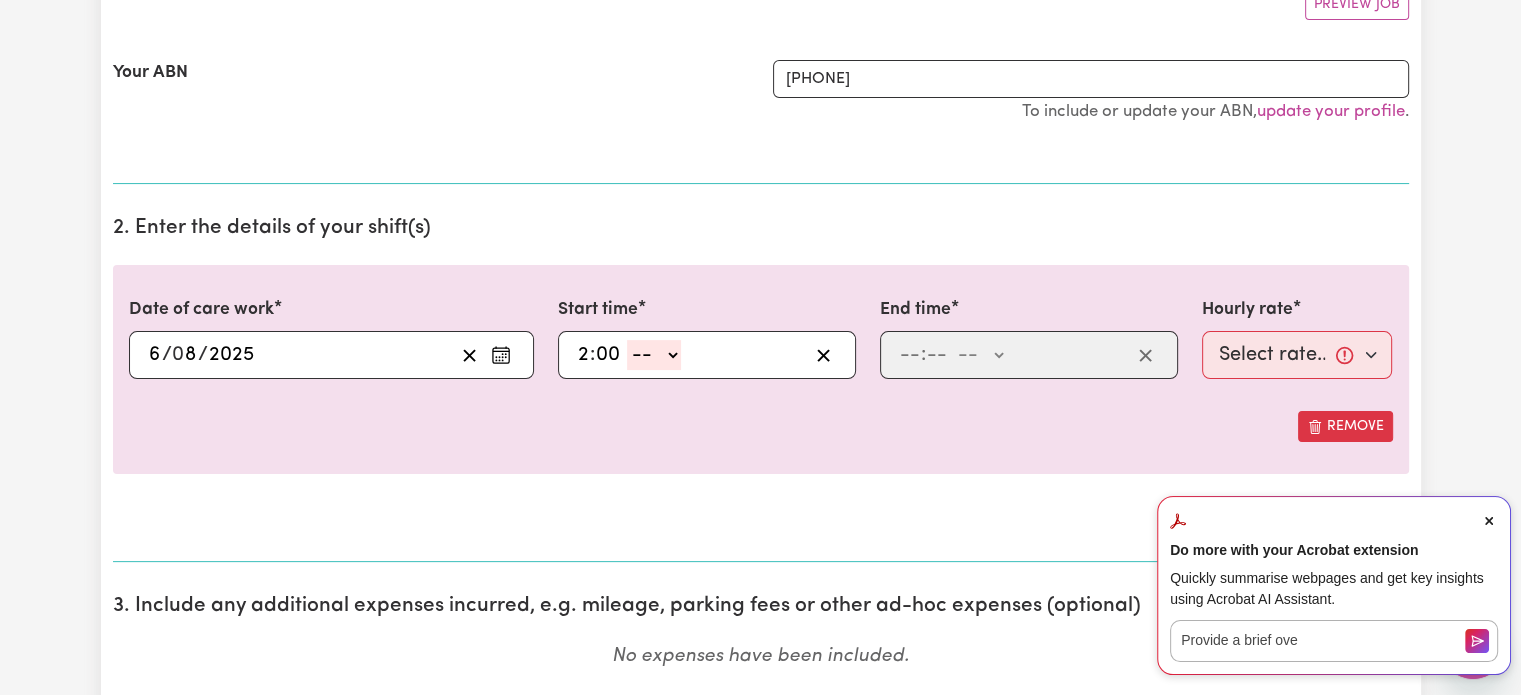 type on "00" 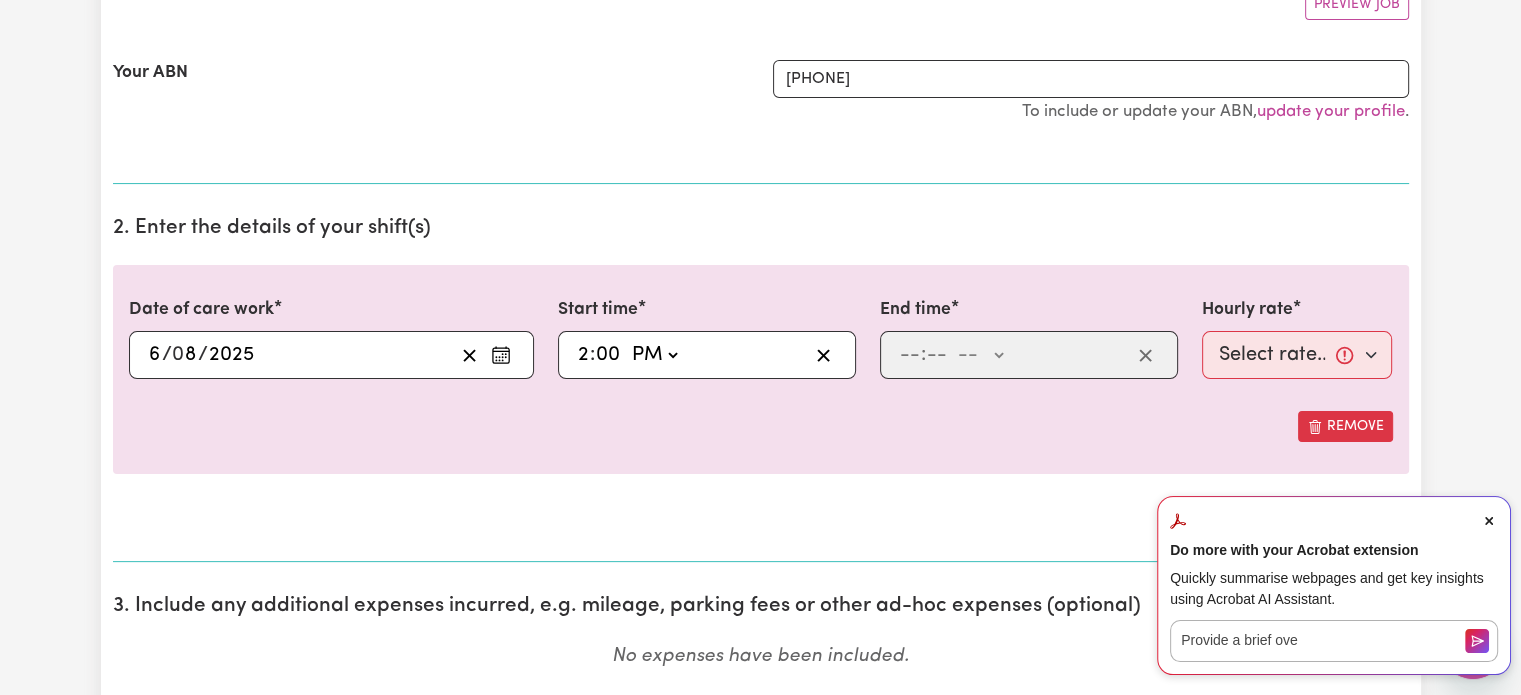 type on "14:00" 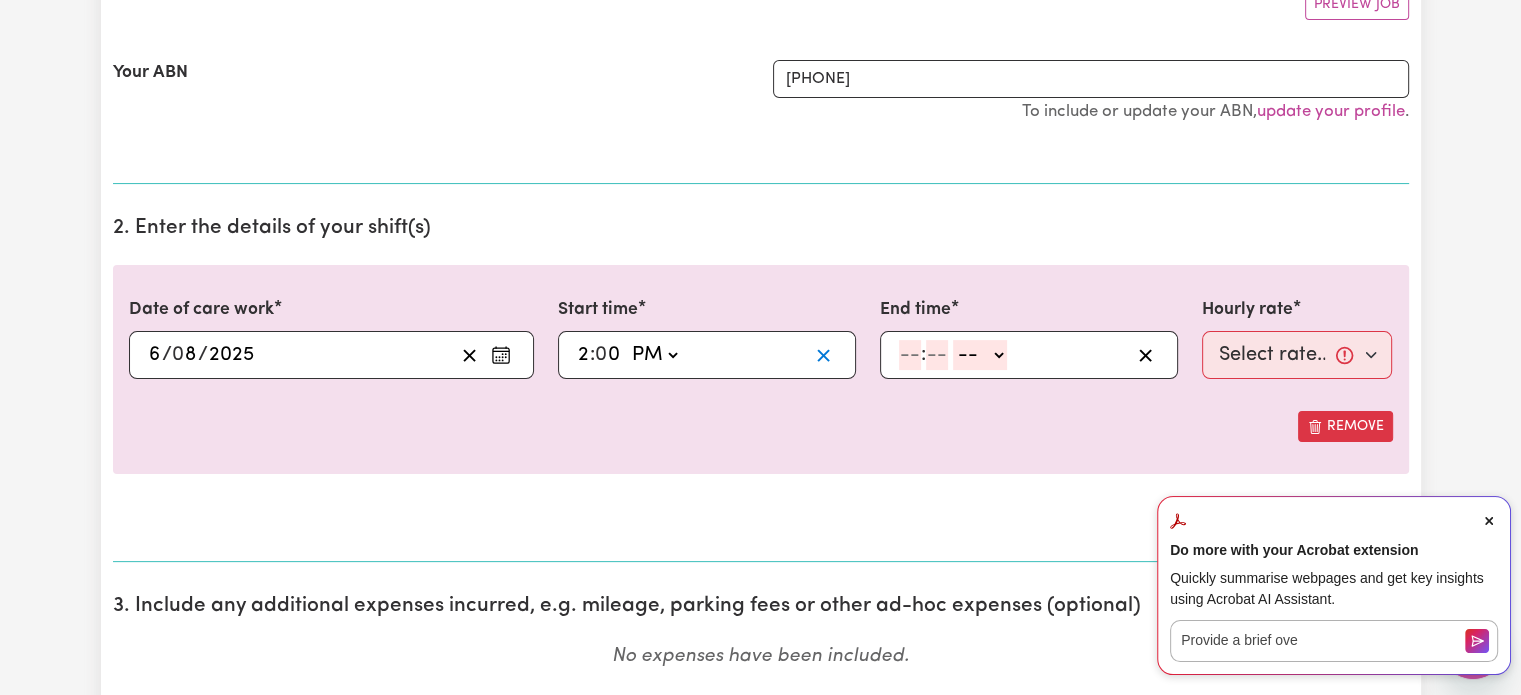 type 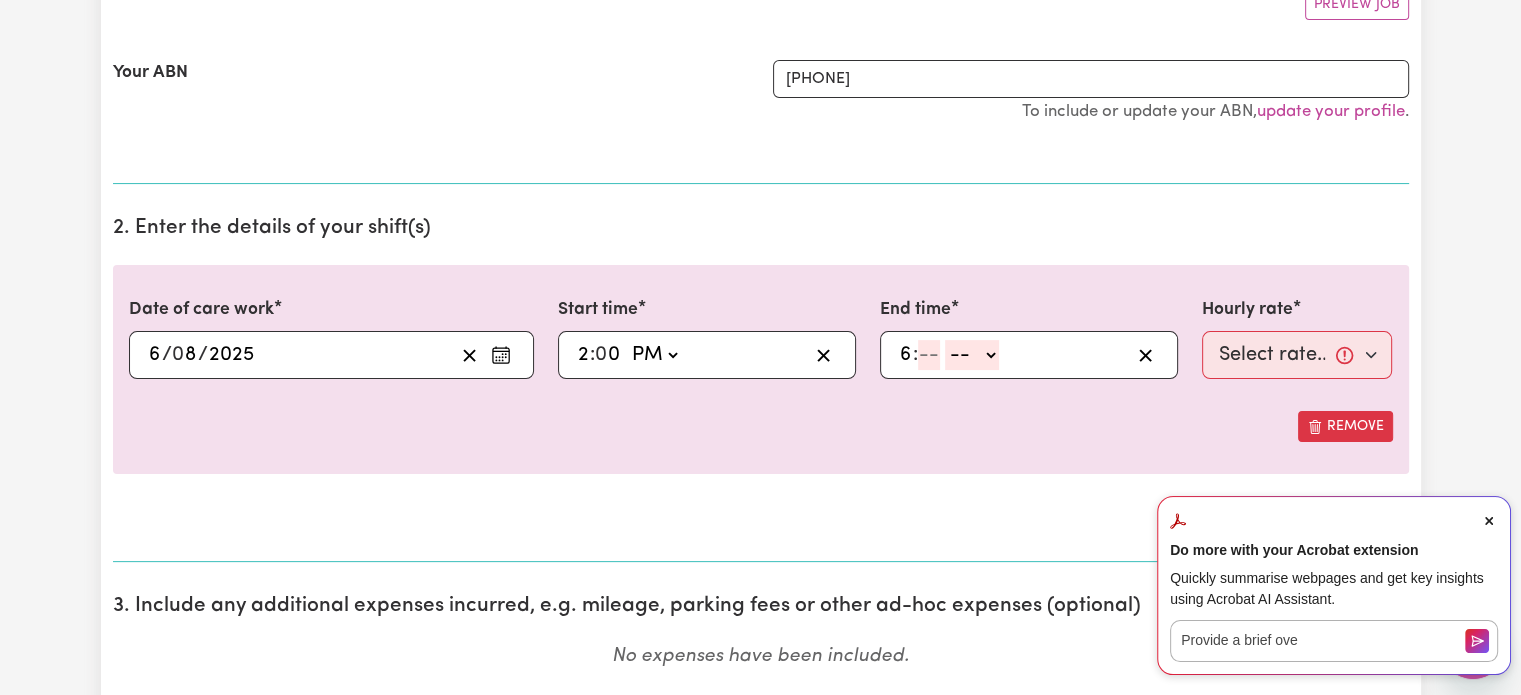 type on "6" 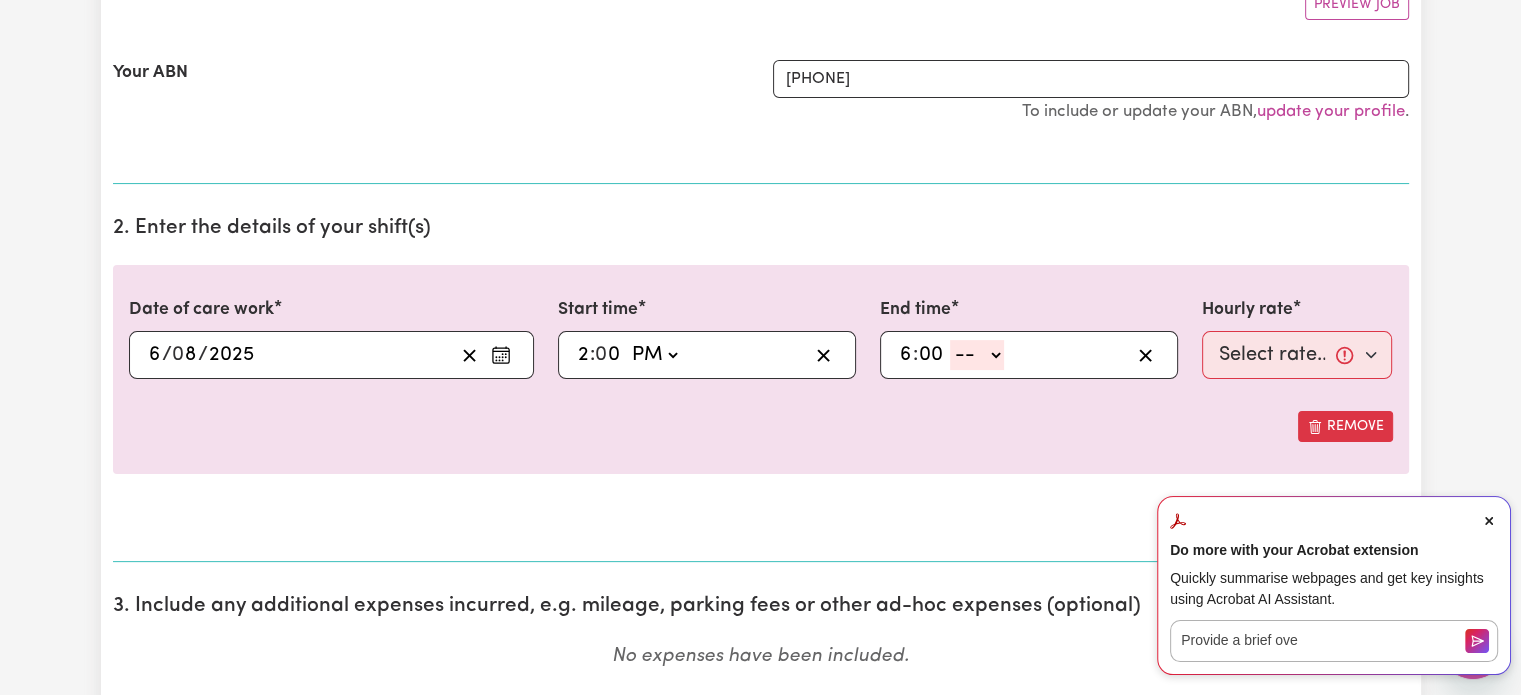 type on "00" 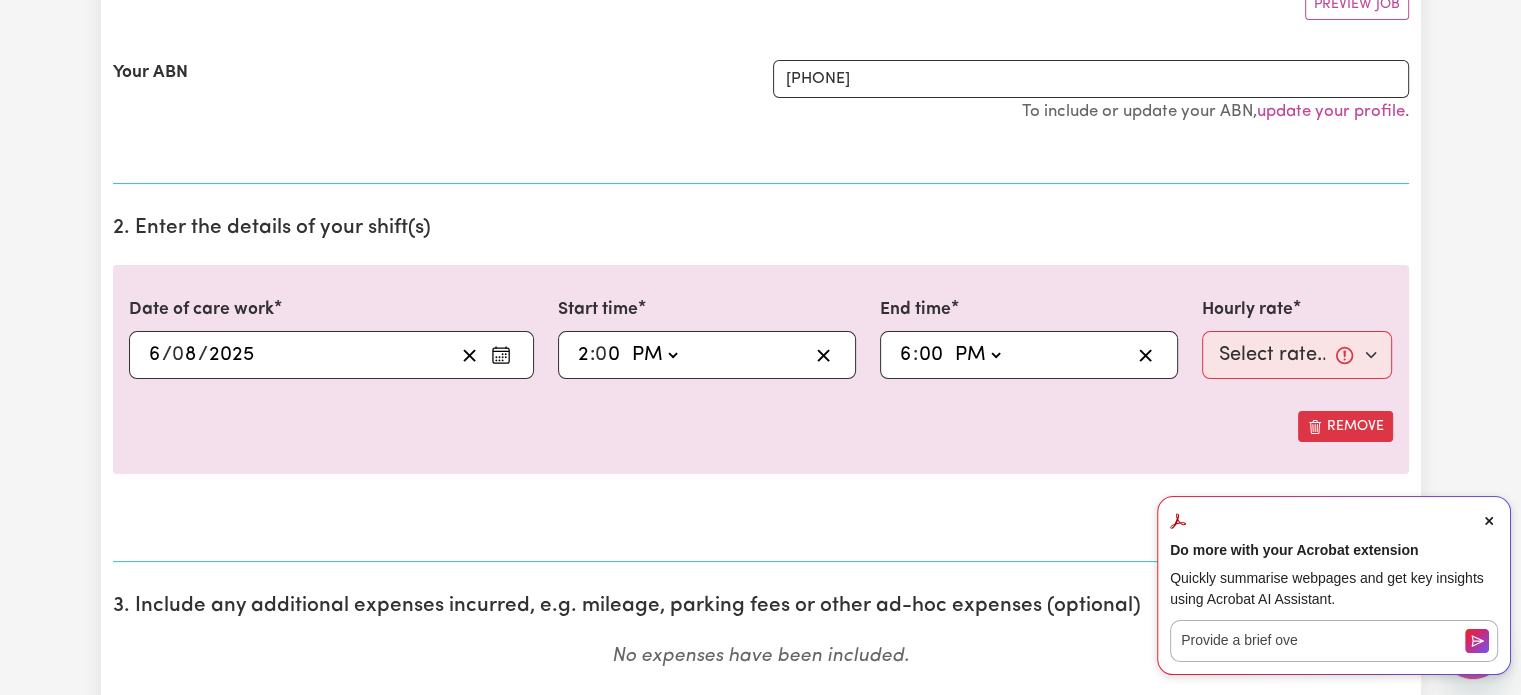 type on "[TIME]" 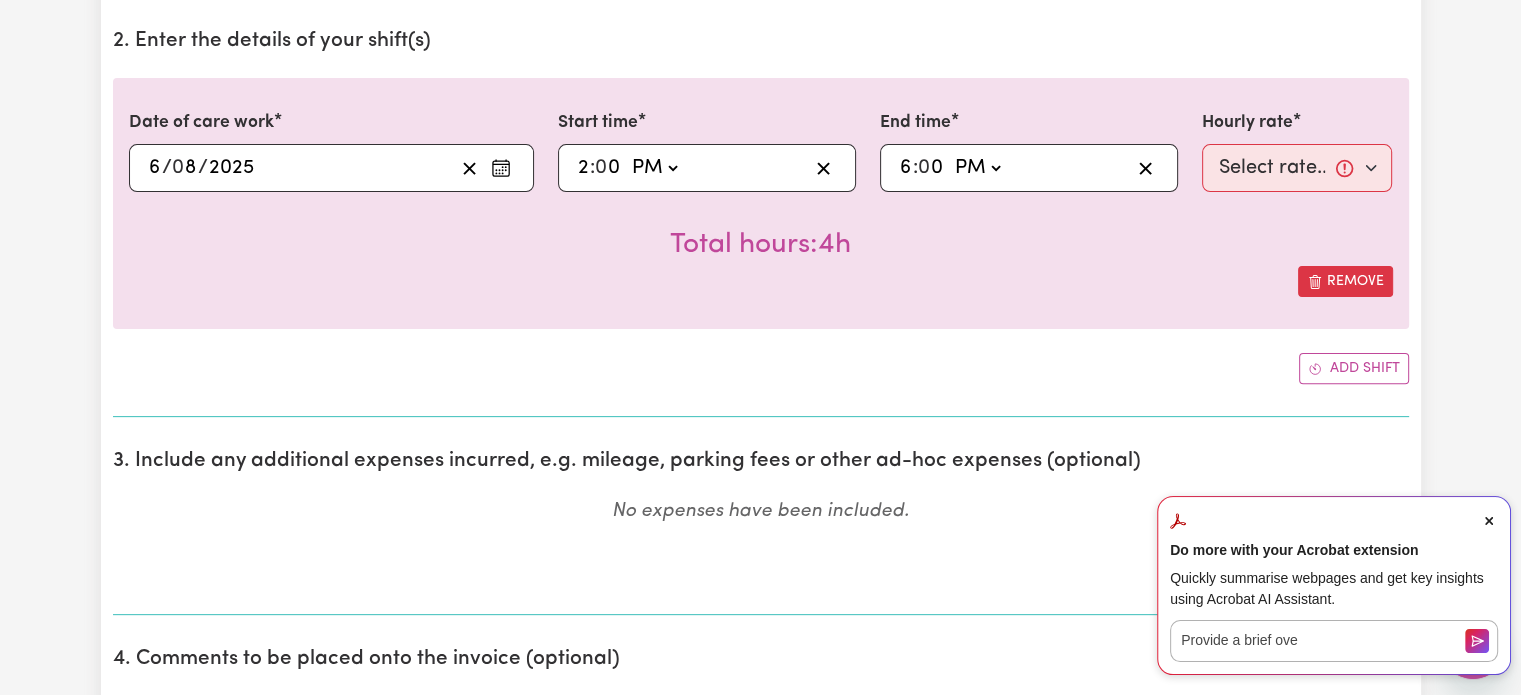 scroll, scrollTop: 600, scrollLeft: 0, axis: vertical 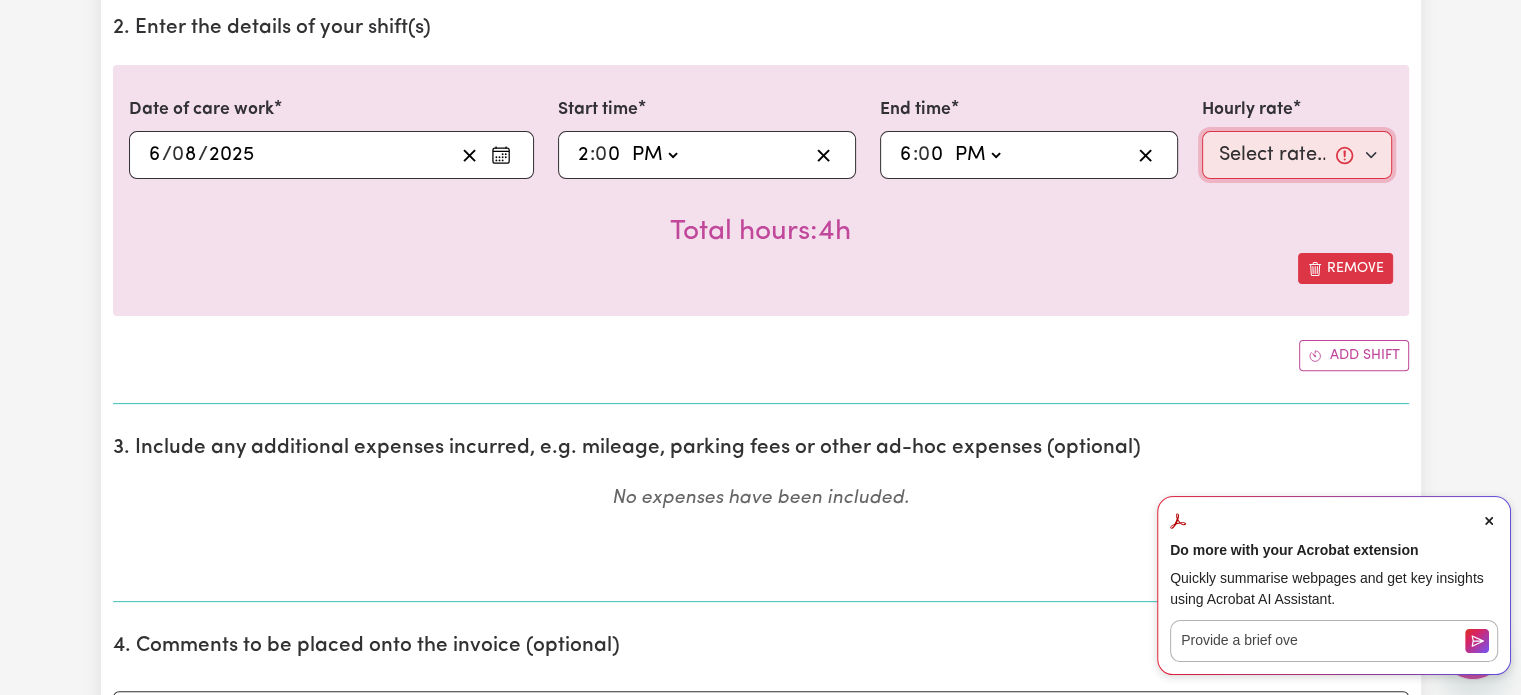 click on "Select rate... $61.07 (Weekday)" at bounding box center [1297, 155] 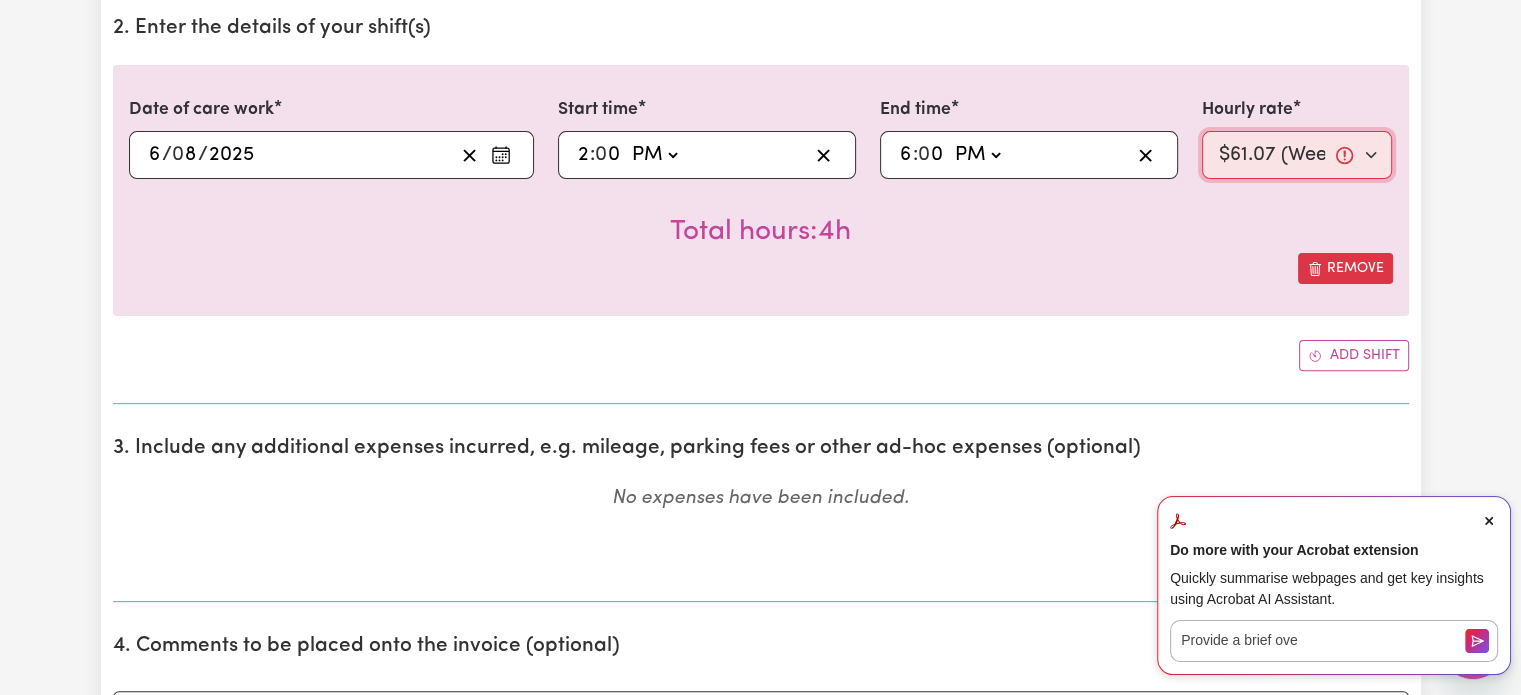 click on "Select rate... $61.07 (Weekday)" at bounding box center [1297, 155] 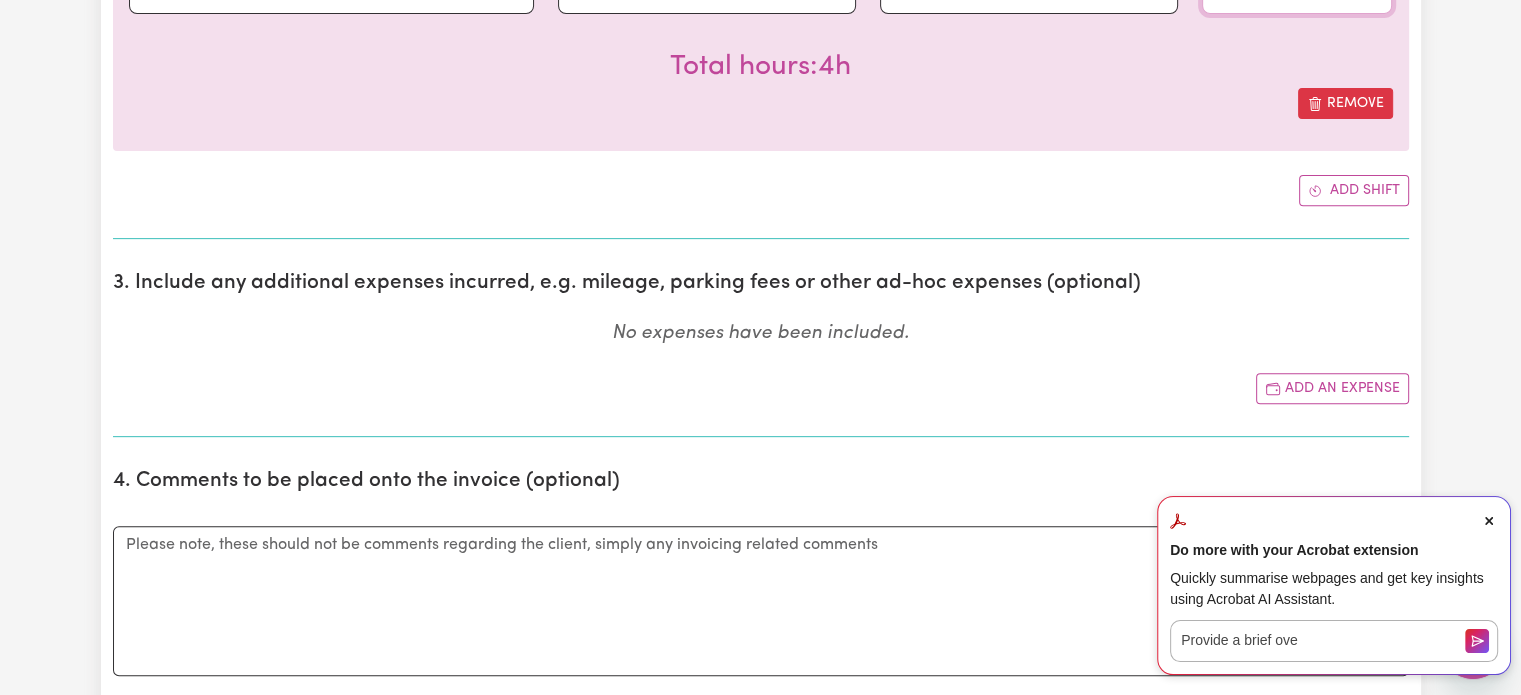 scroll, scrollTop: 800, scrollLeft: 0, axis: vertical 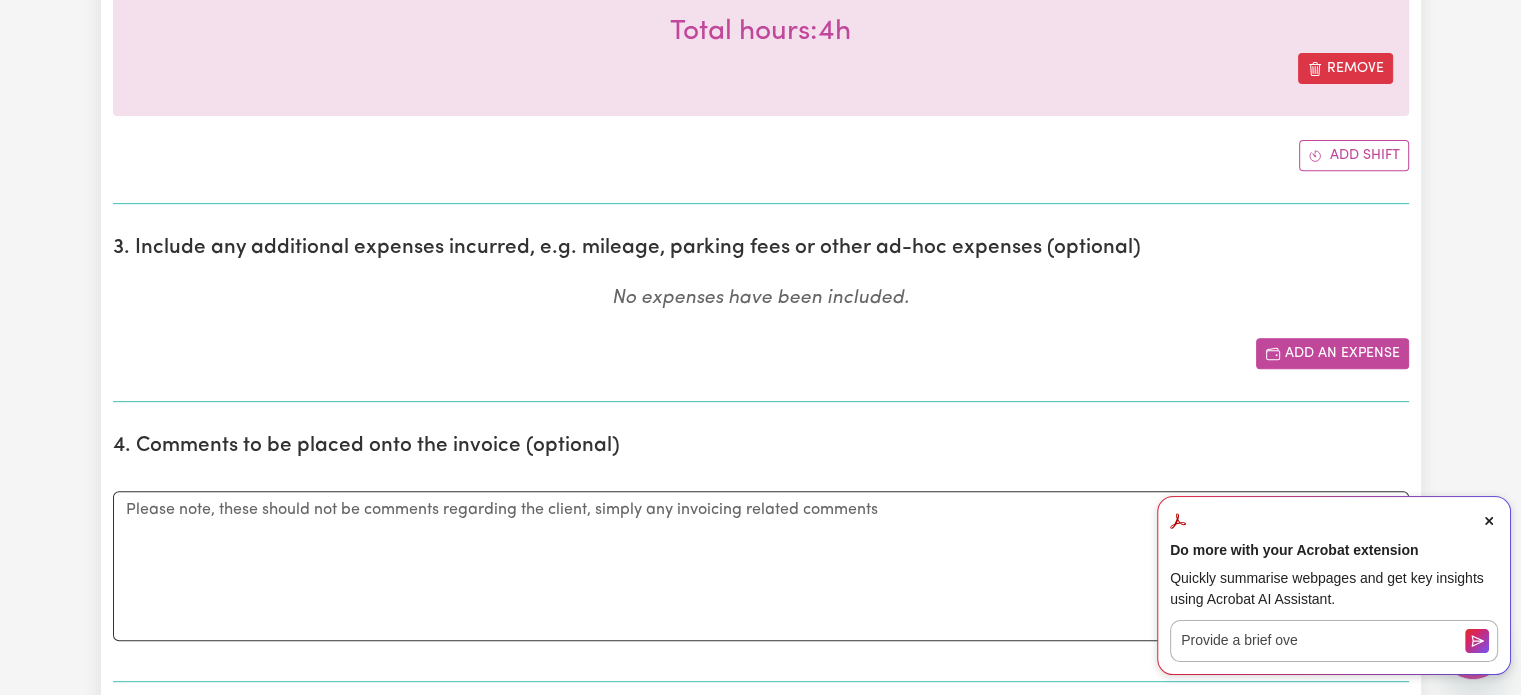 click on "Add an expense" at bounding box center (1332, 353) 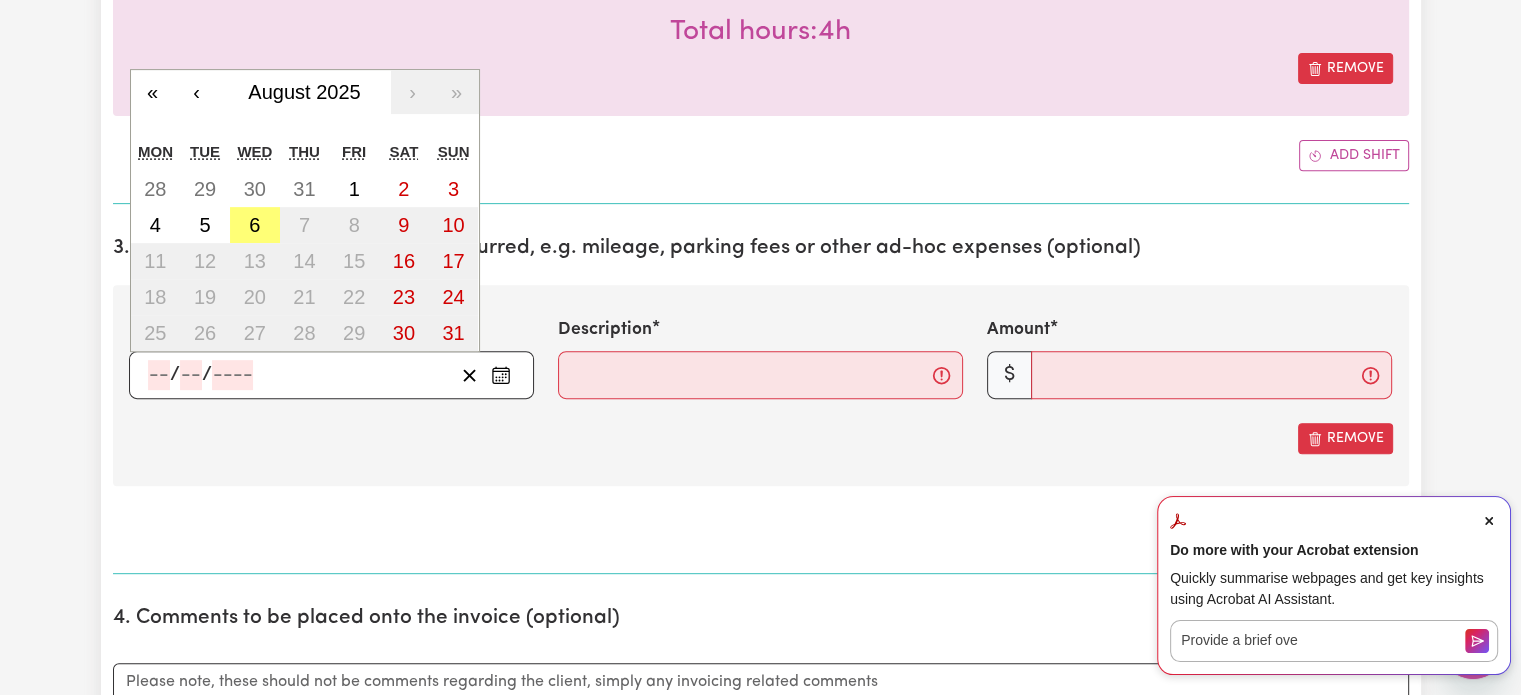 click 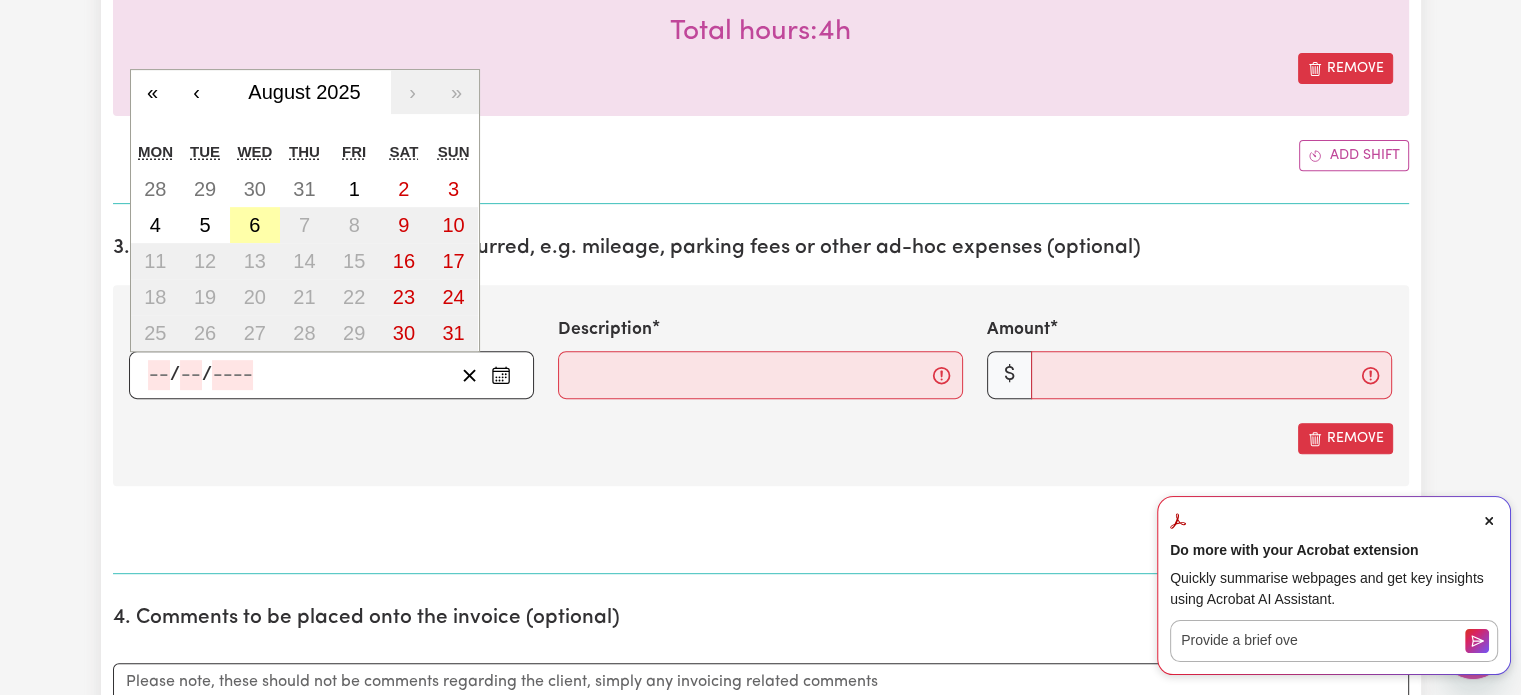 click on "6" at bounding box center (254, 225) 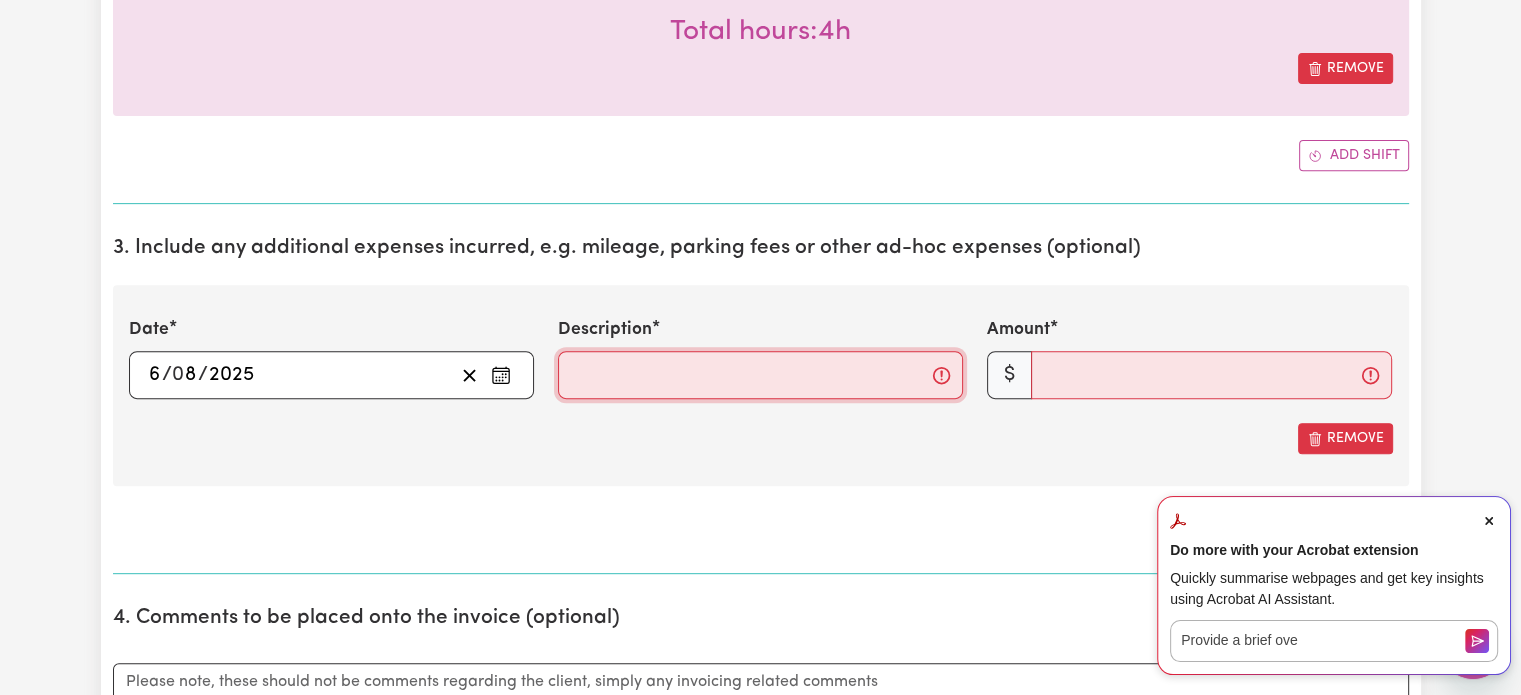 click on "Description" at bounding box center (760, 375) 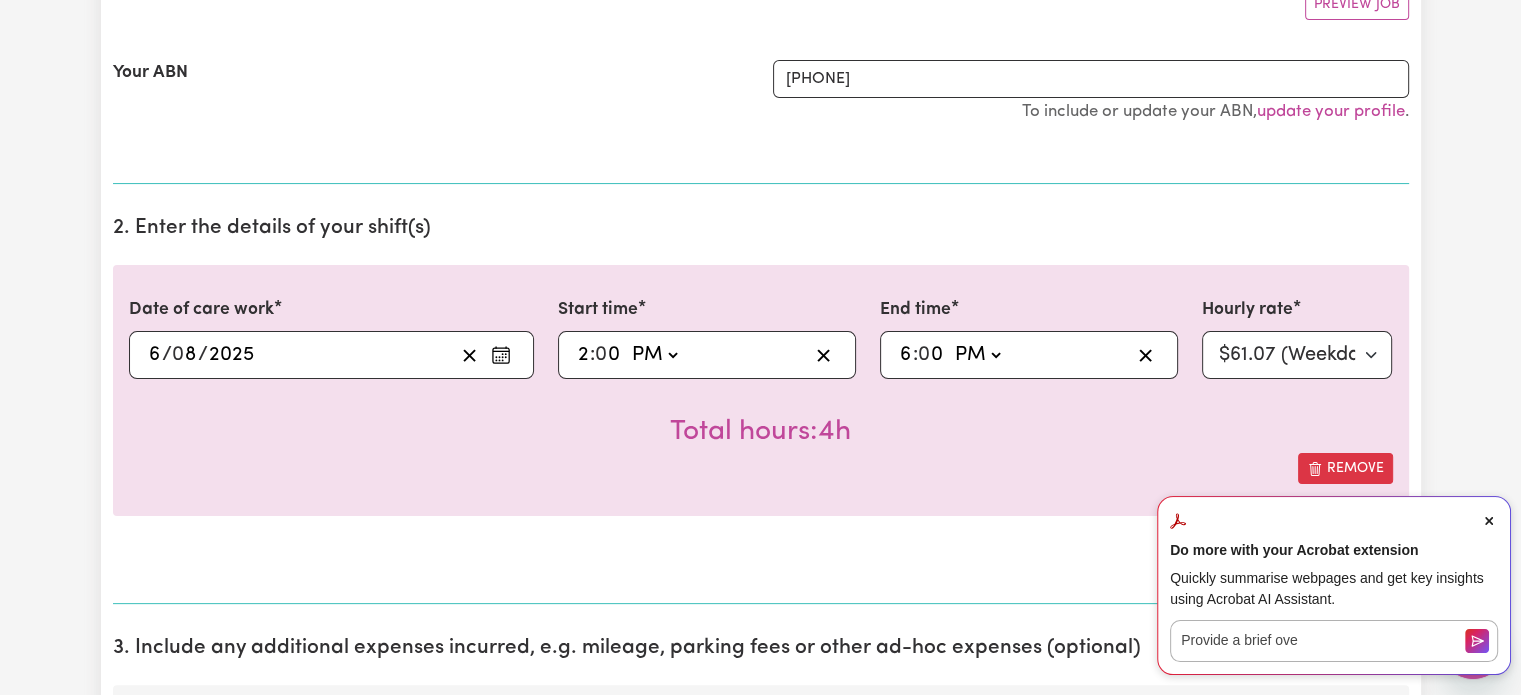 scroll, scrollTop: 800, scrollLeft: 0, axis: vertical 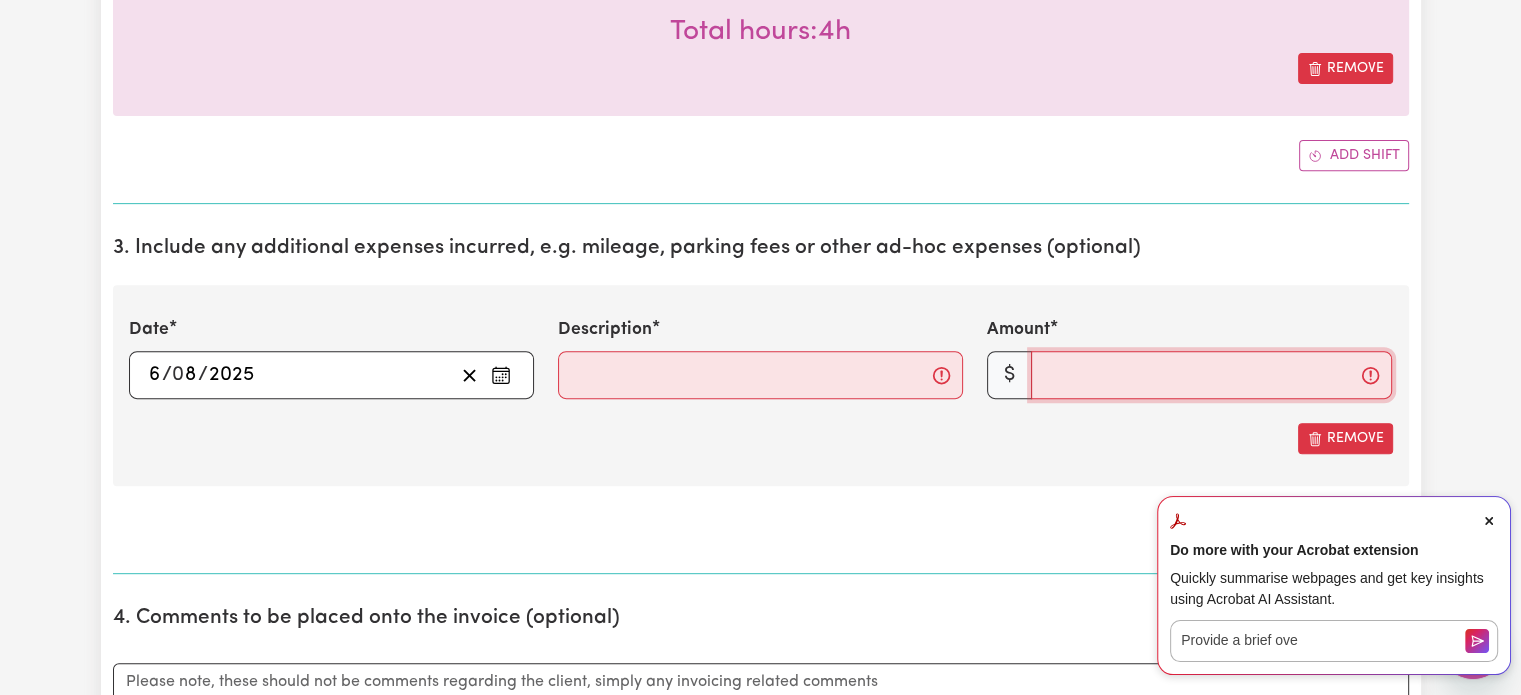 click on "Amount" at bounding box center [1211, 375] 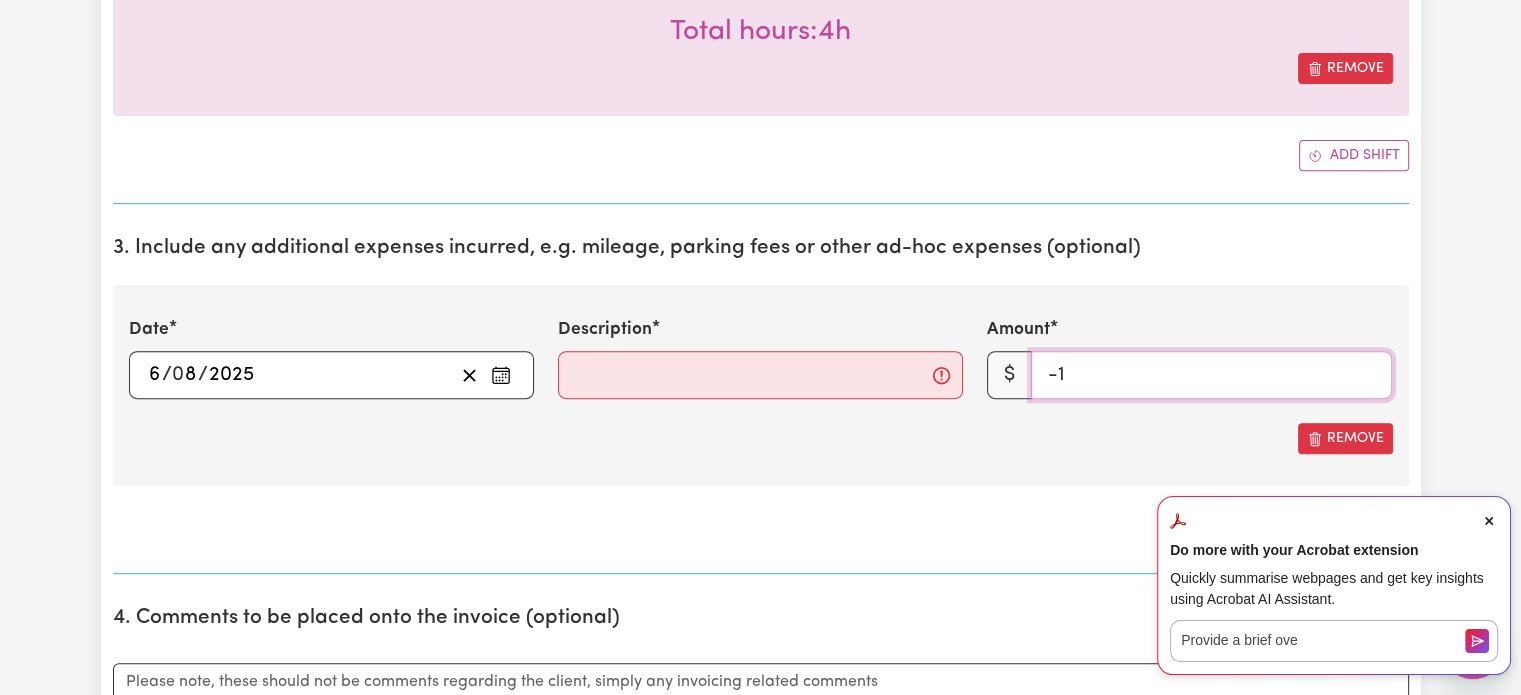 click on "-1" at bounding box center [1211, 375] 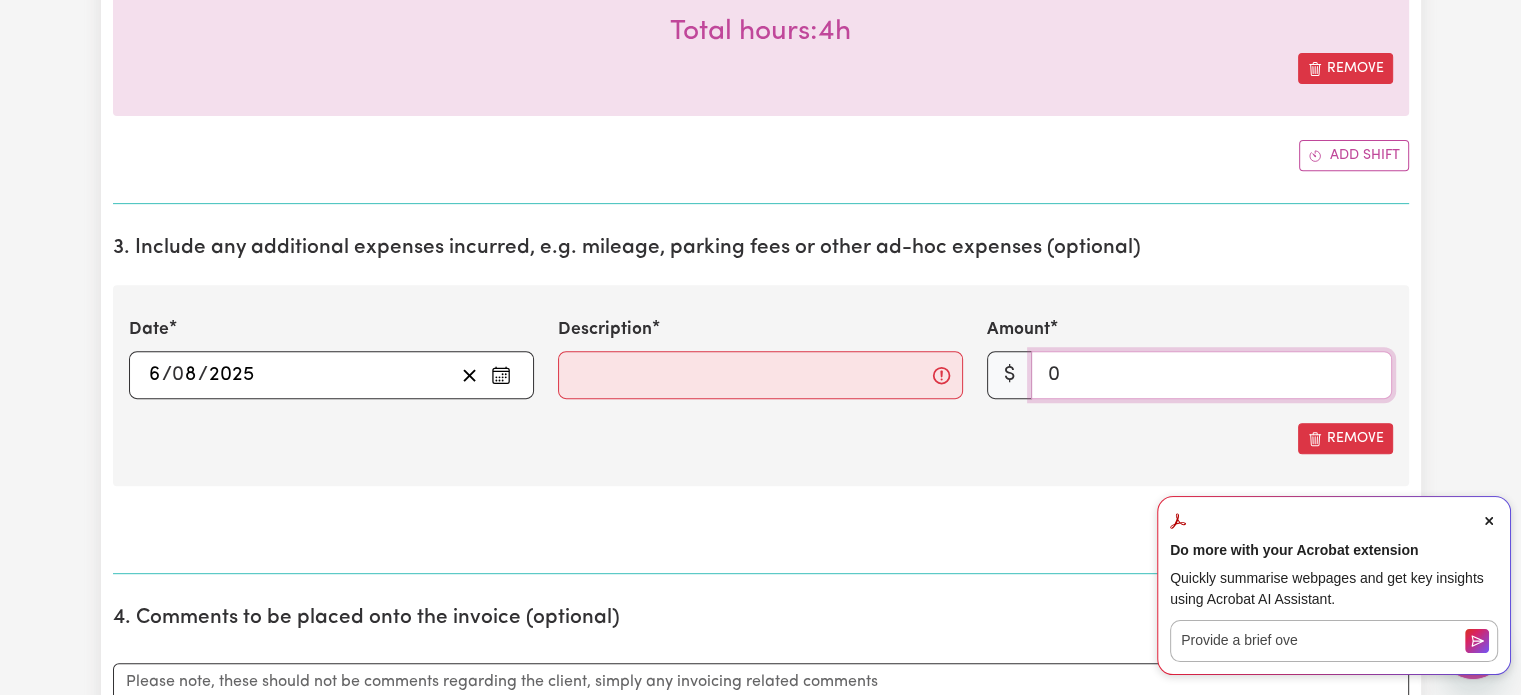 type on "0" 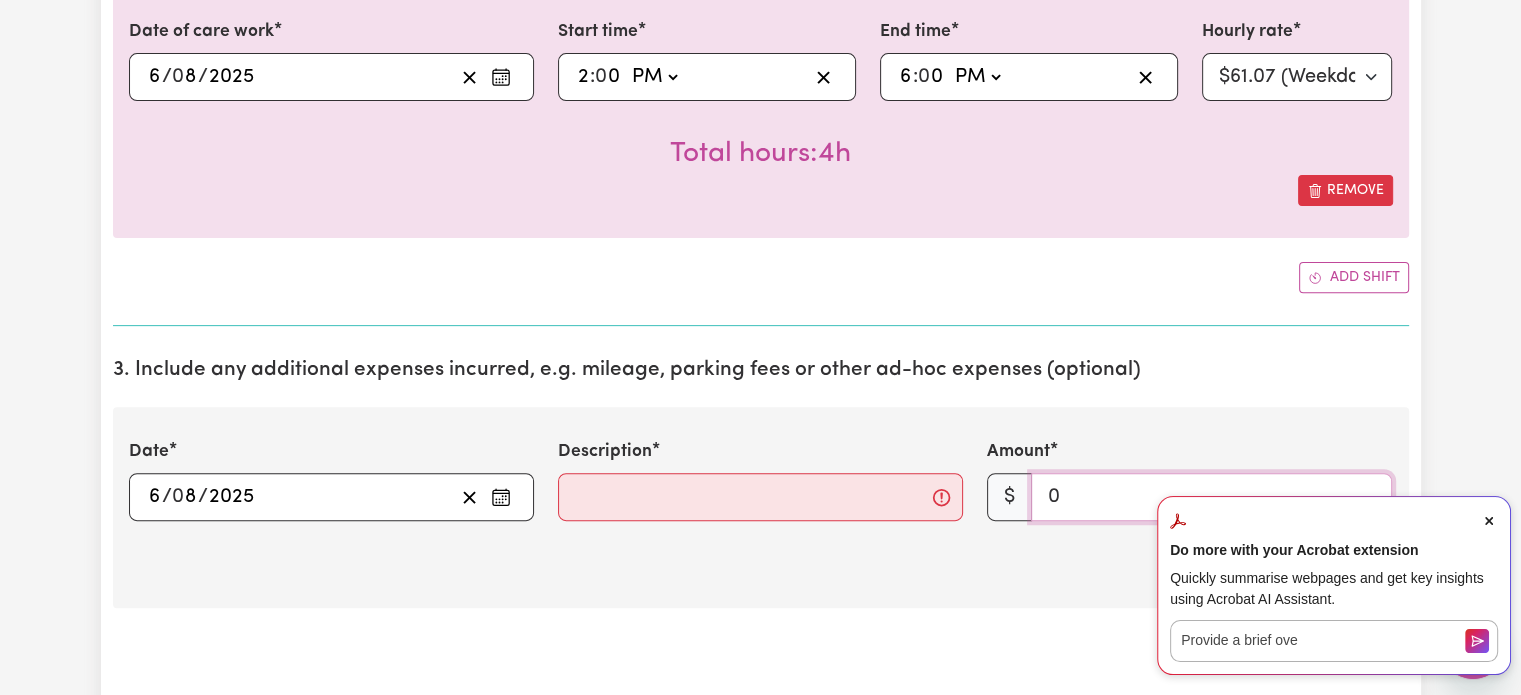 scroll, scrollTop: 700, scrollLeft: 0, axis: vertical 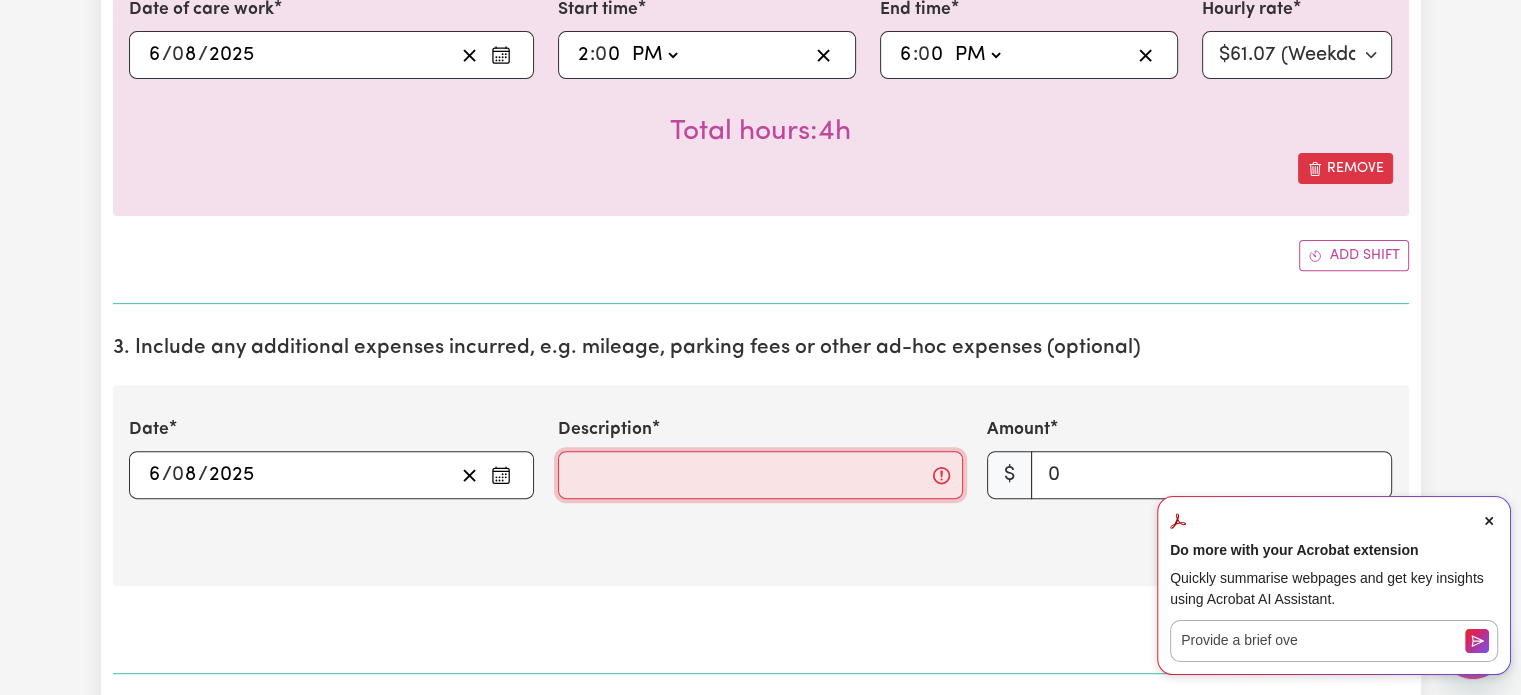 click on "Description" at bounding box center (760, 475) 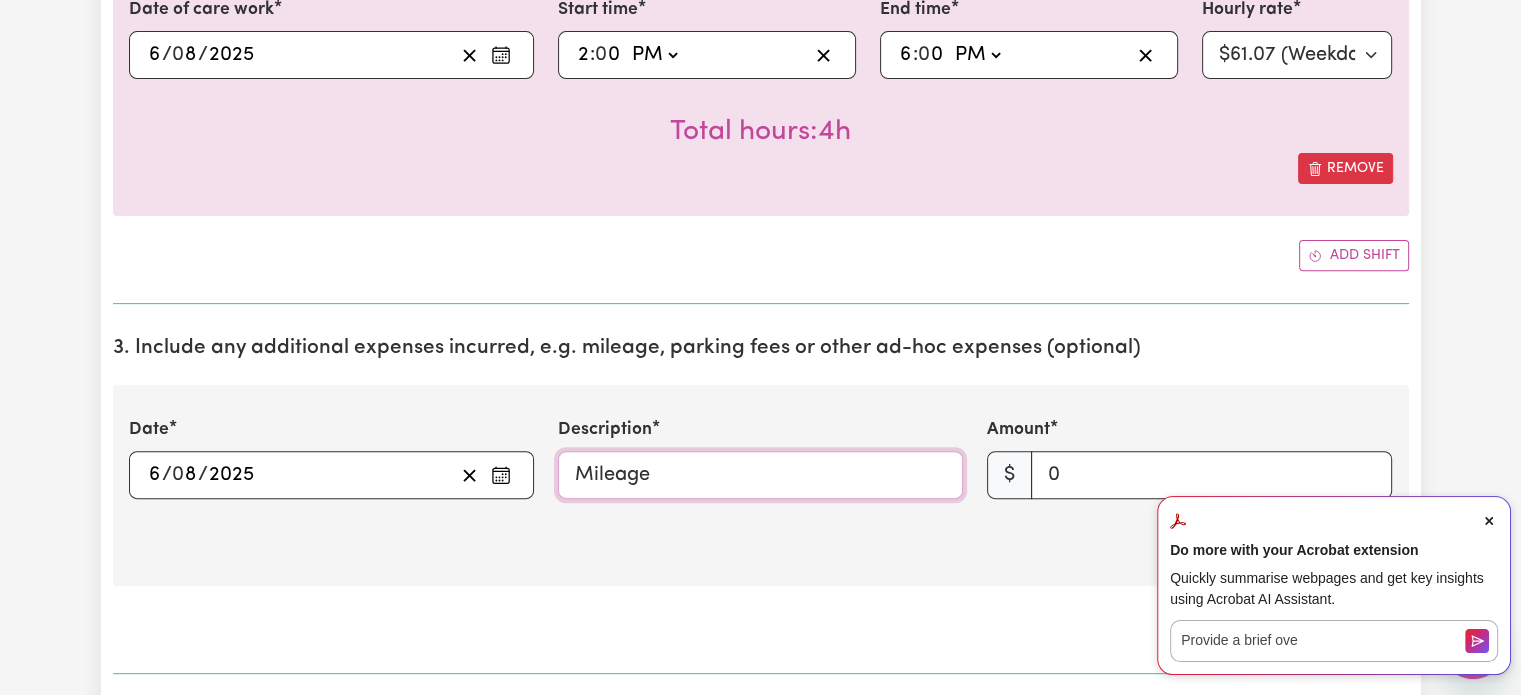 type on "Mileage" 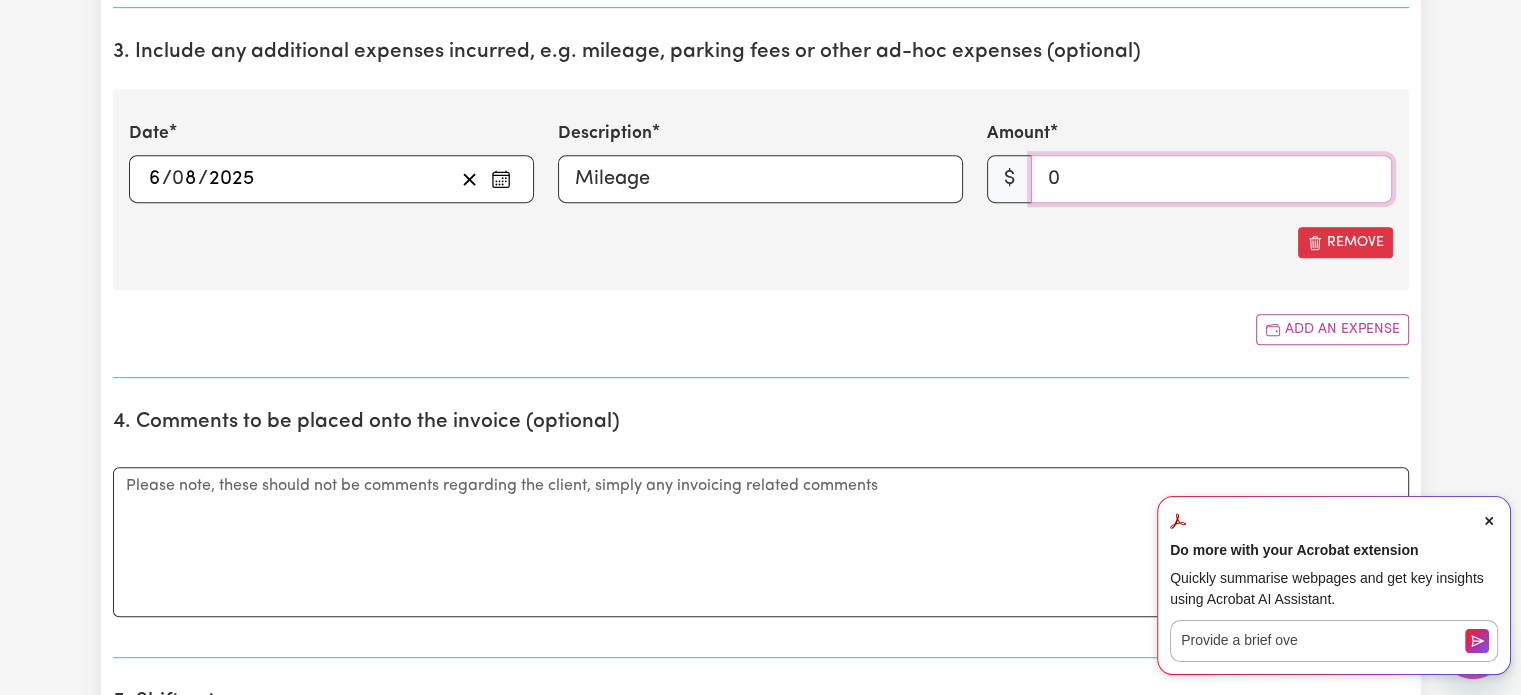 scroll, scrollTop: 900, scrollLeft: 0, axis: vertical 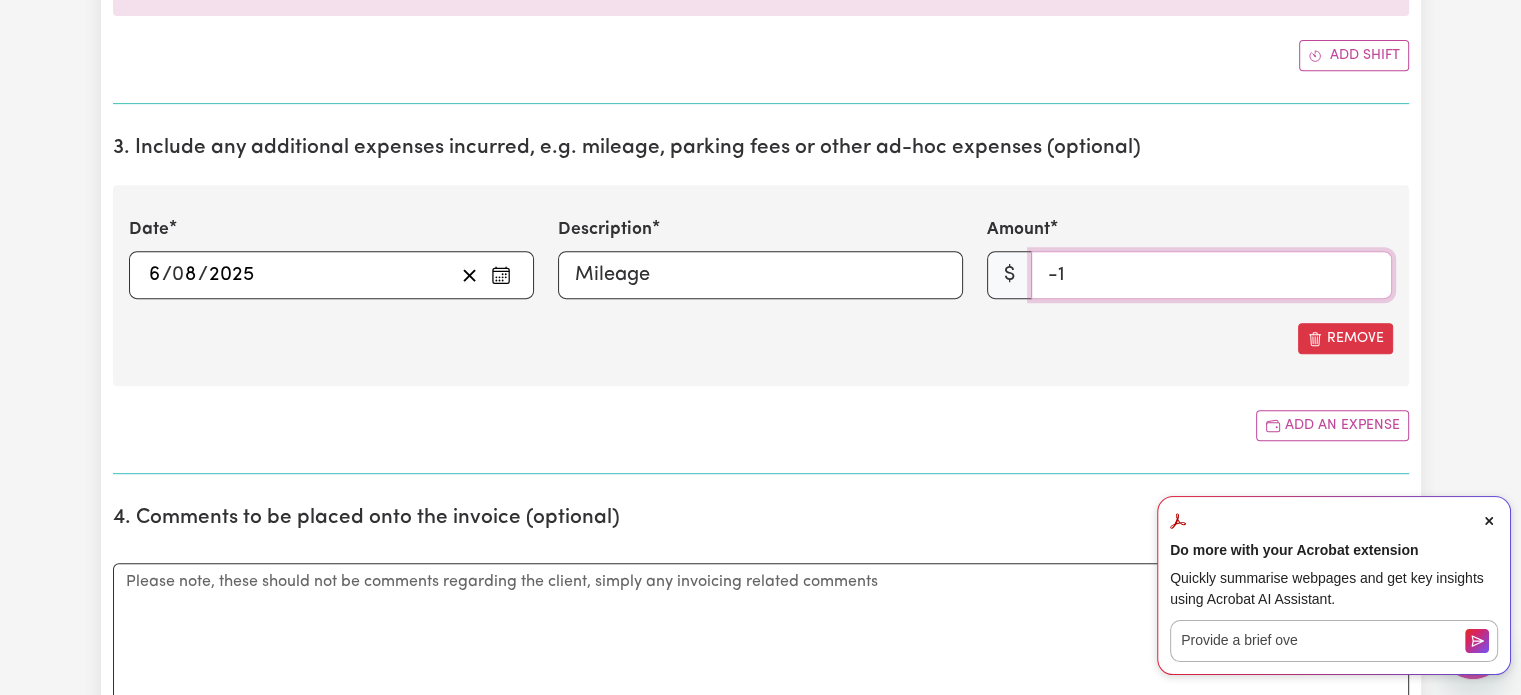 click on "-1" at bounding box center (1211, 275) 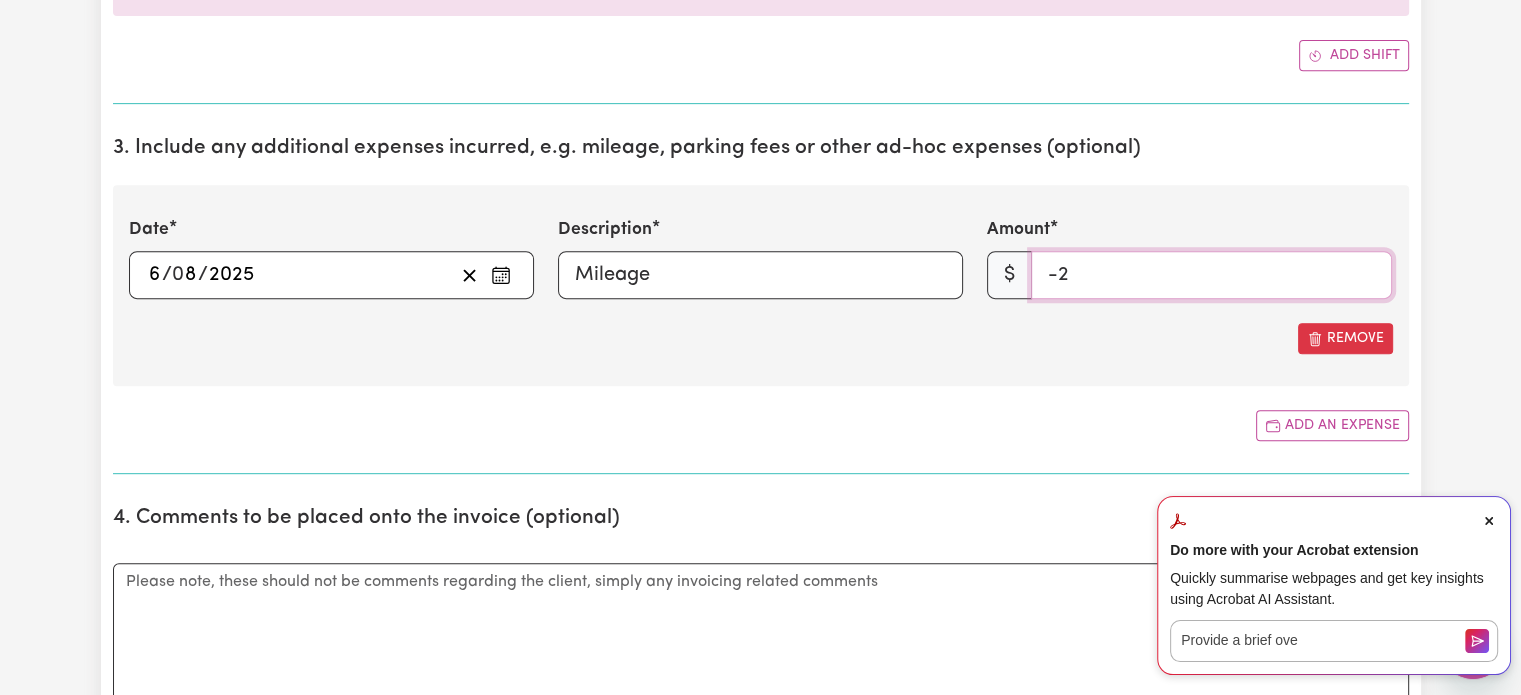click on "-2" at bounding box center [1211, 275] 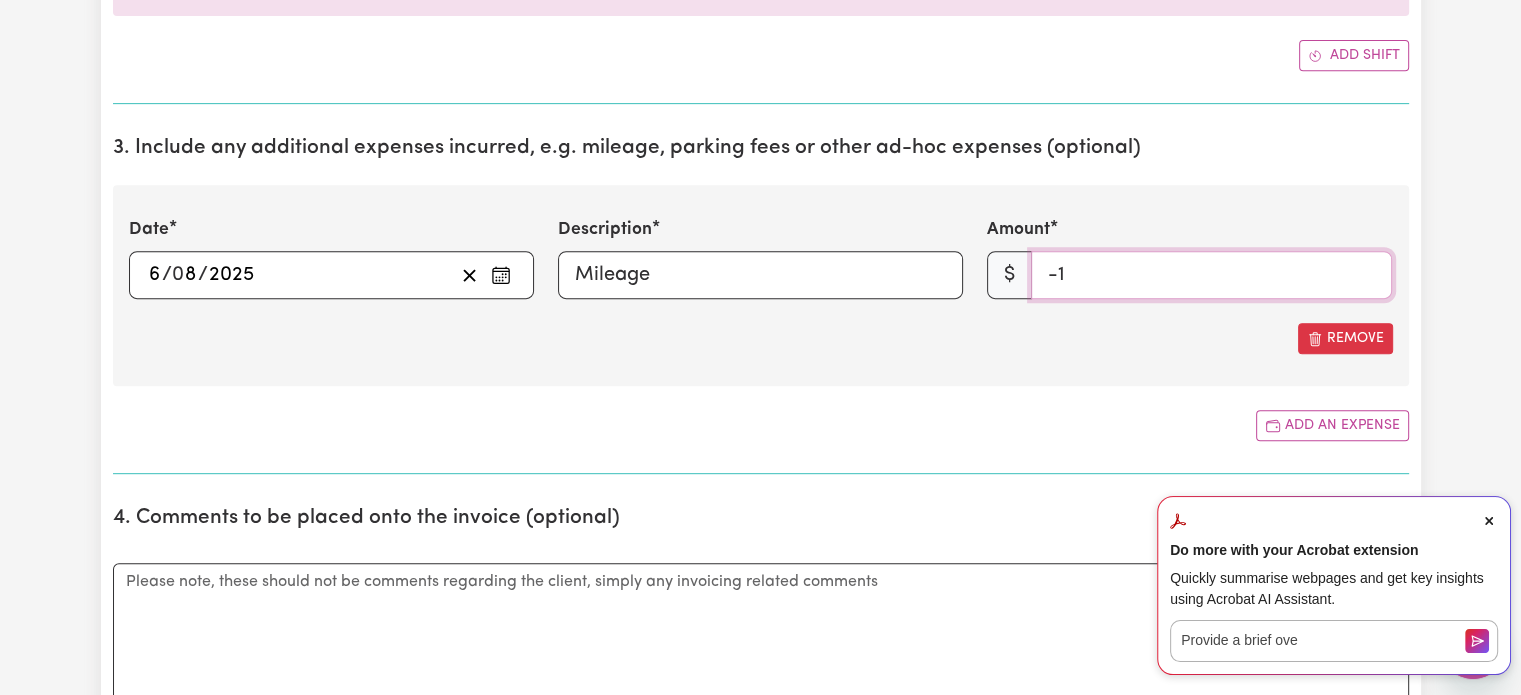 click on "-1" at bounding box center (1211, 275) 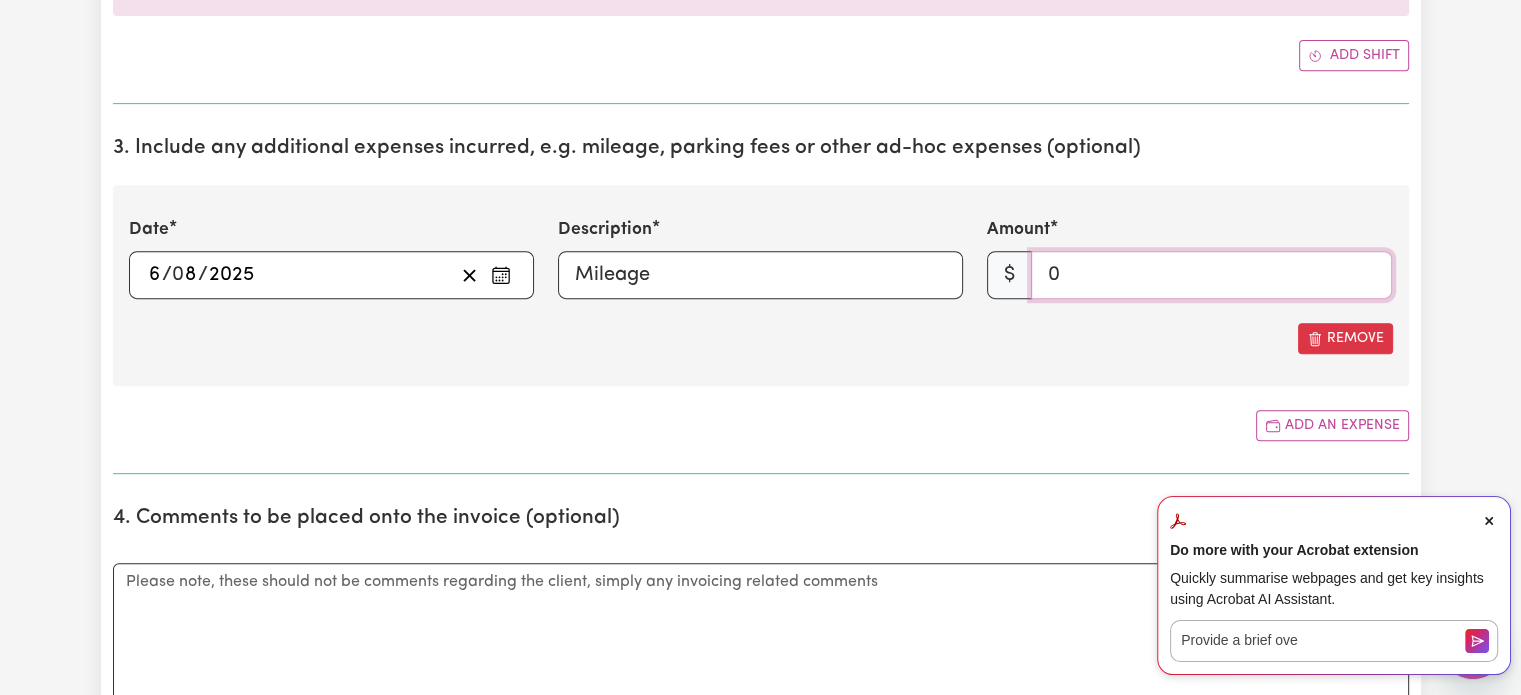 click on "0" at bounding box center [1211, 275] 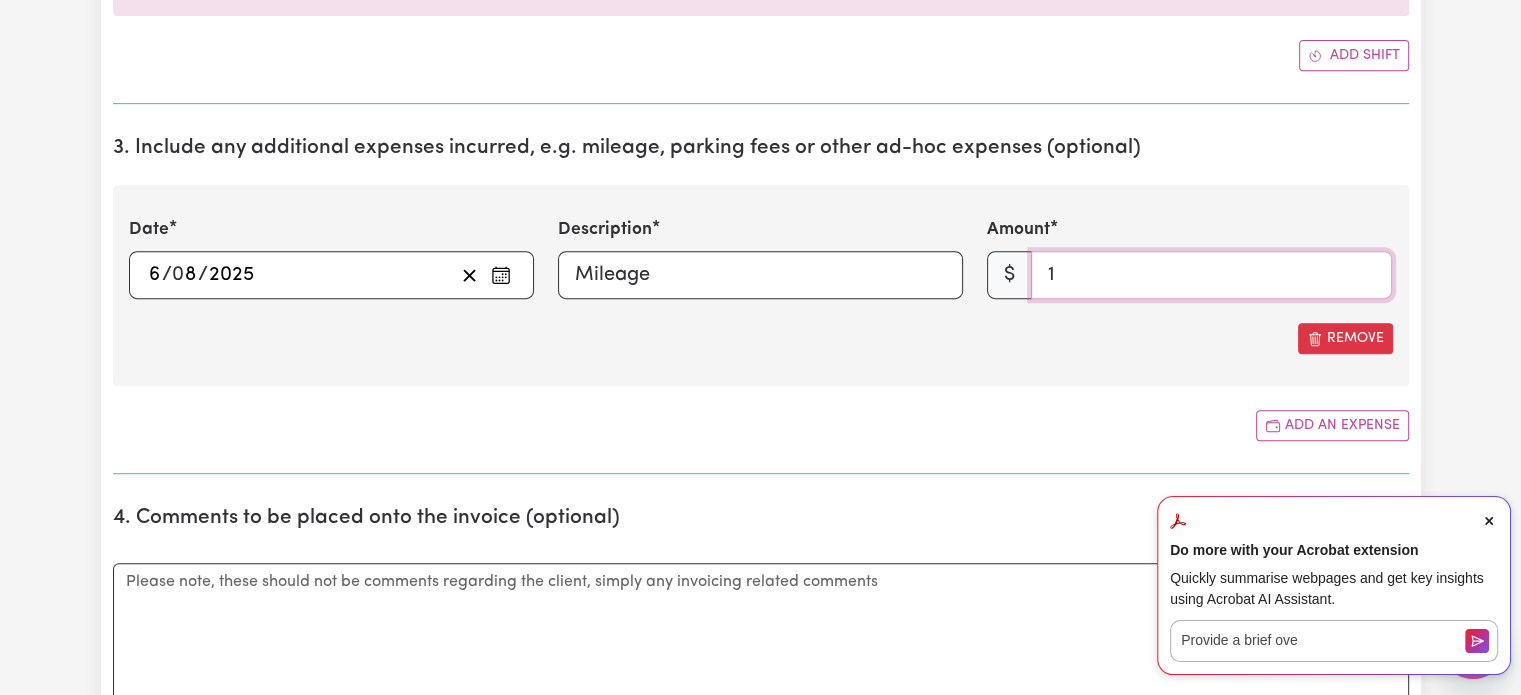 click on "1" at bounding box center (1211, 275) 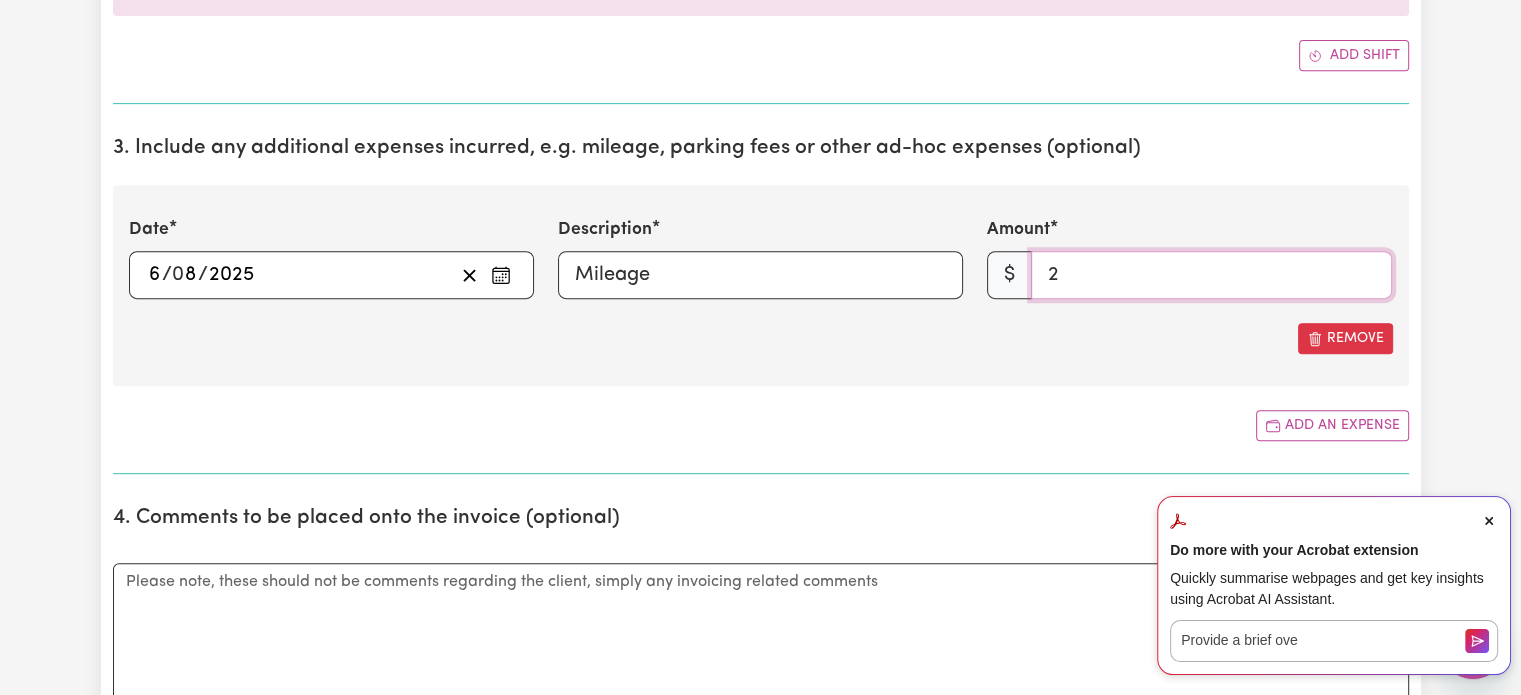 click on "2" at bounding box center (1211, 275) 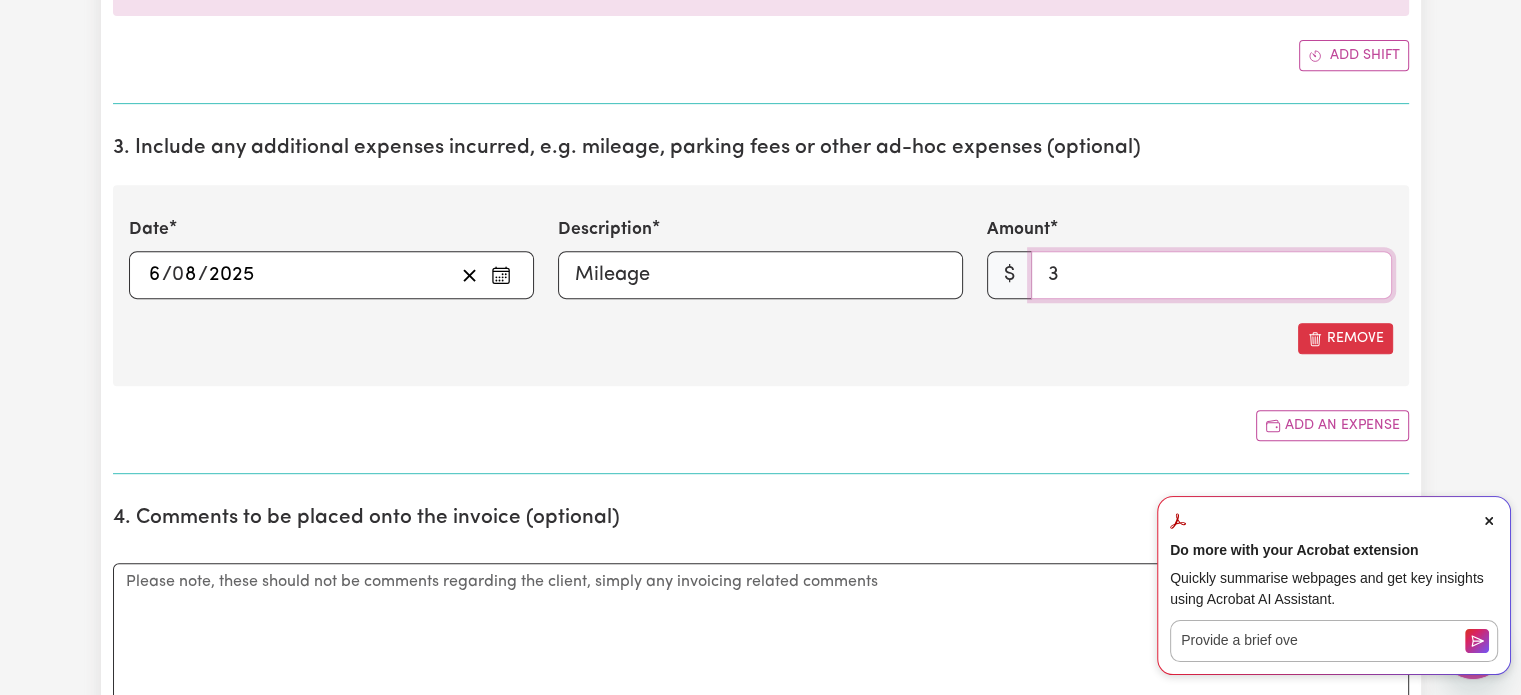 click on "3" at bounding box center [1211, 275] 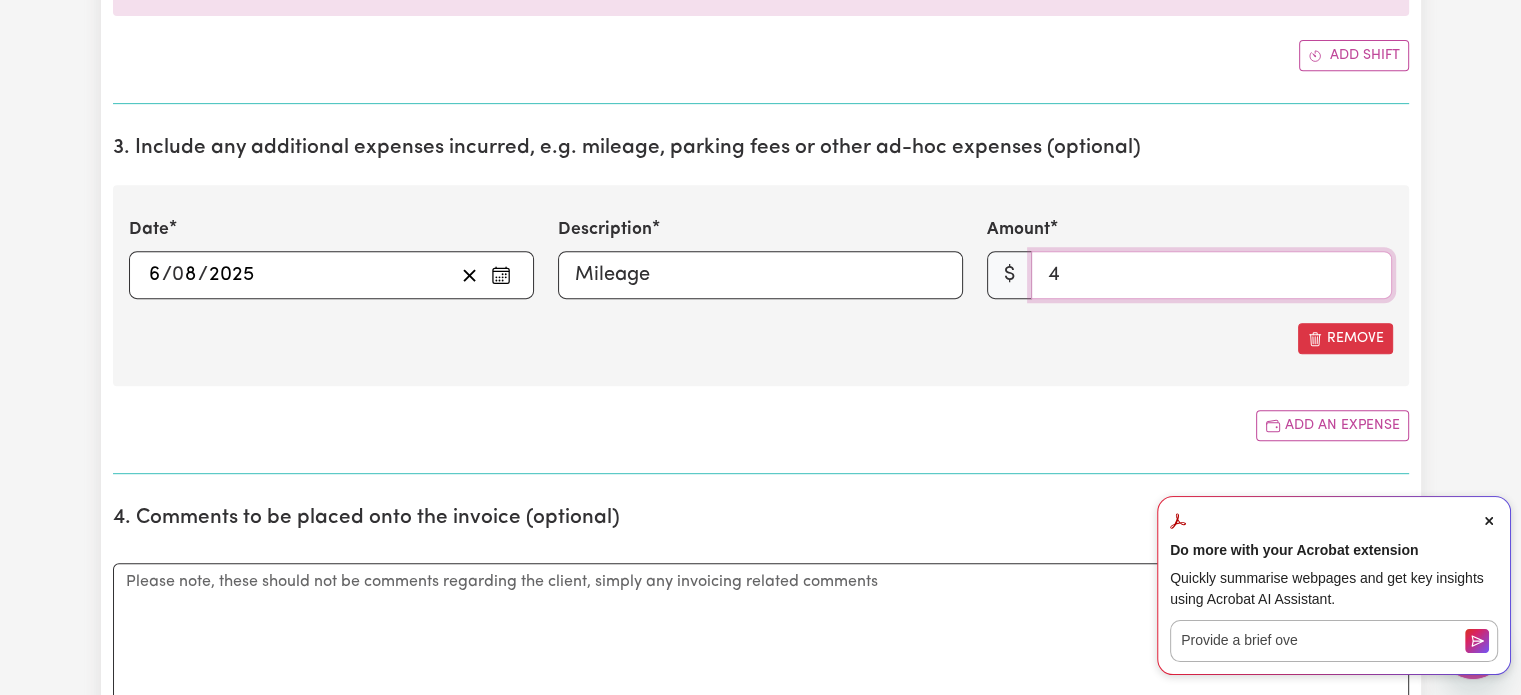 type on "4" 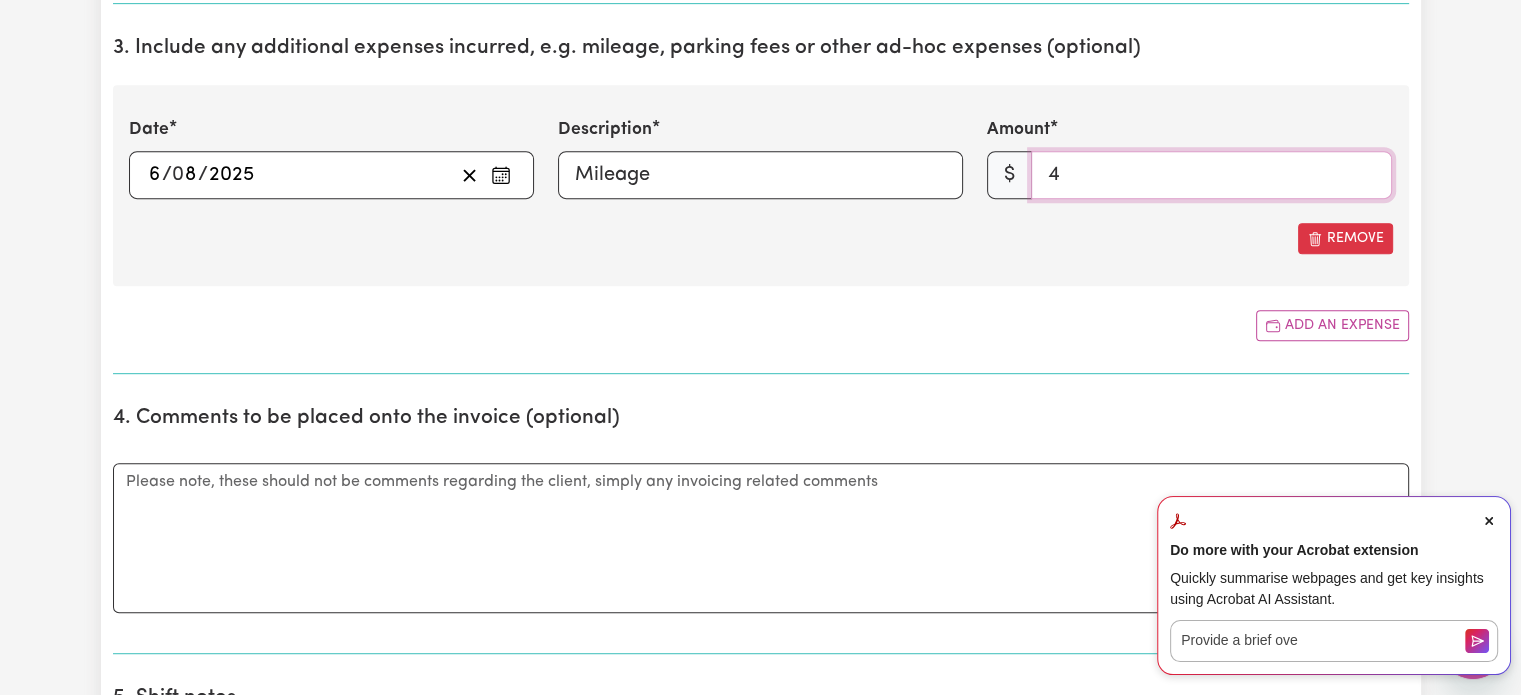 scroll, scrollTop: 1100, scrollLeft: 0, axis: vertical 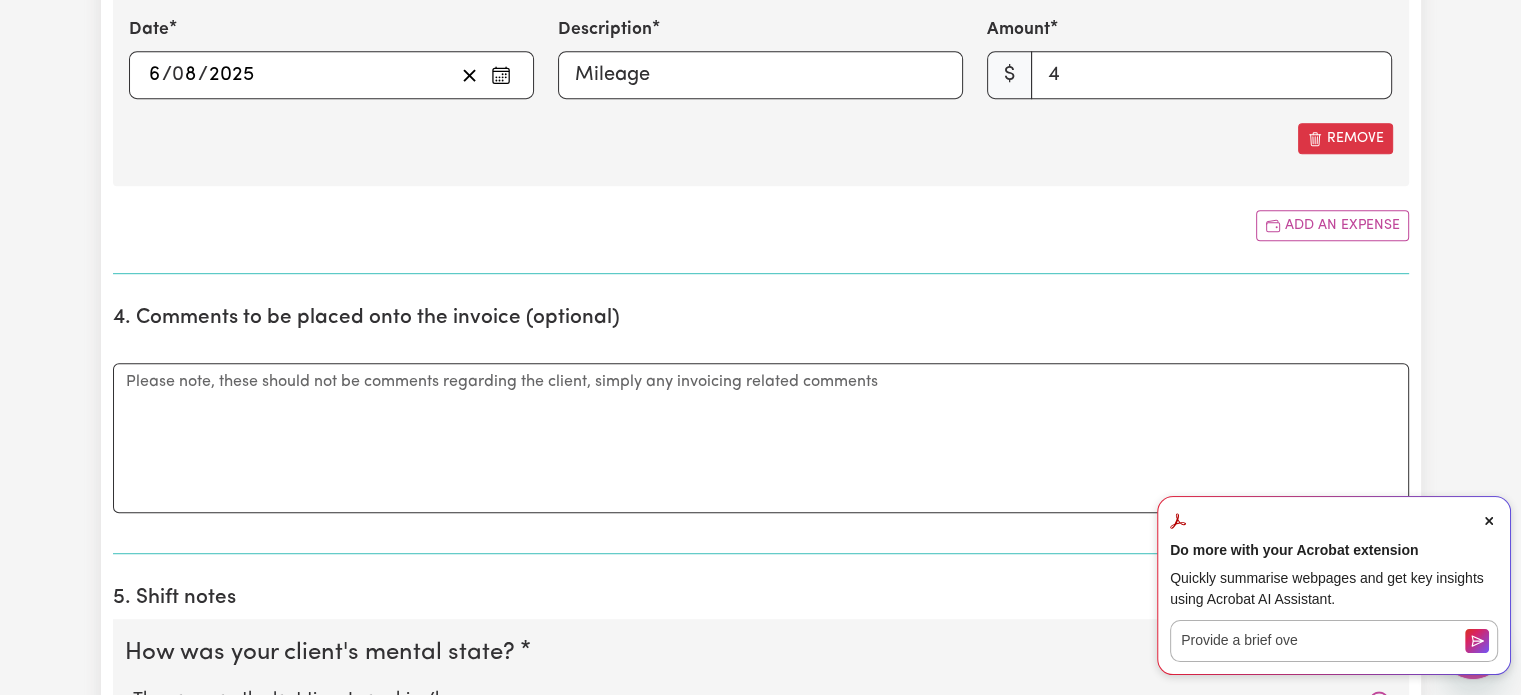 type 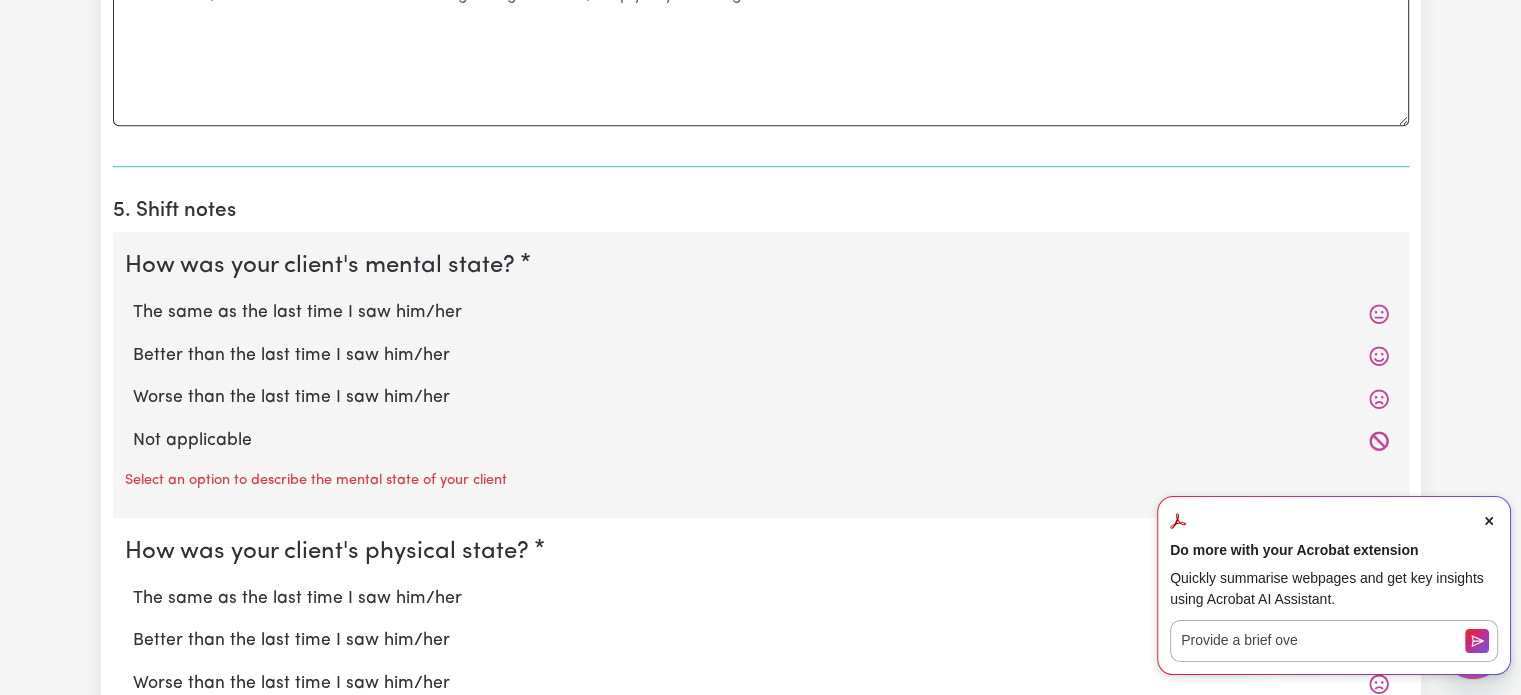 scroll, scrollTop: 1500, scrollLeft: 0, axis: vertical 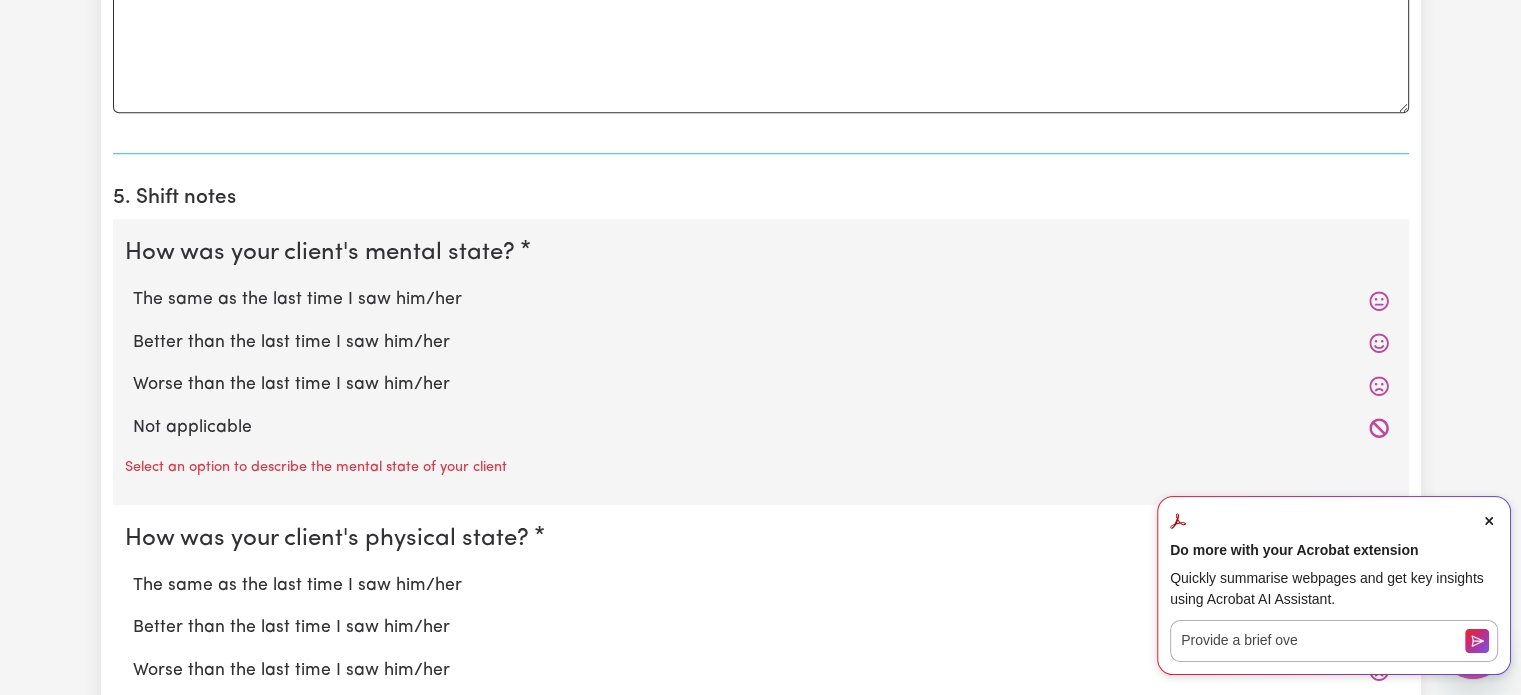 click 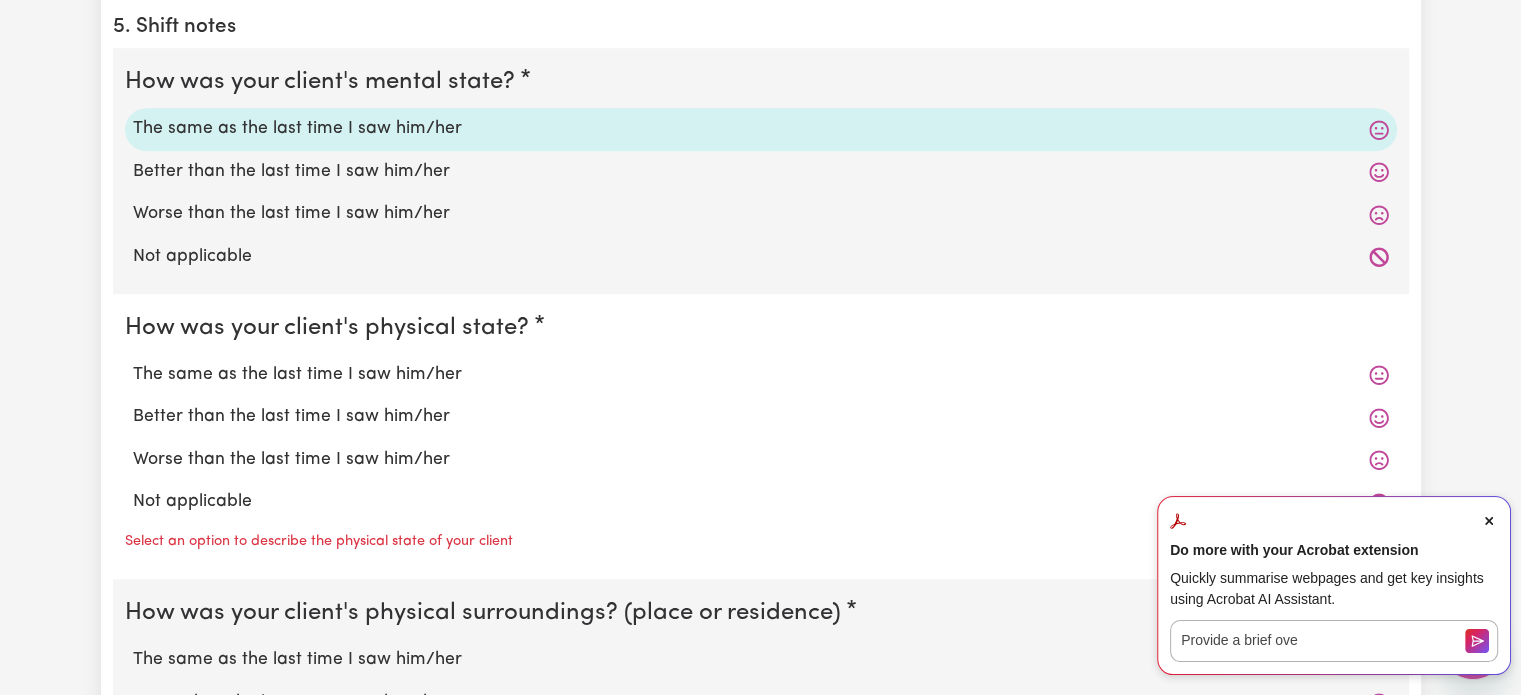 scroll, scrollTop: 1700, scrollLeft: 0, axis: vertical 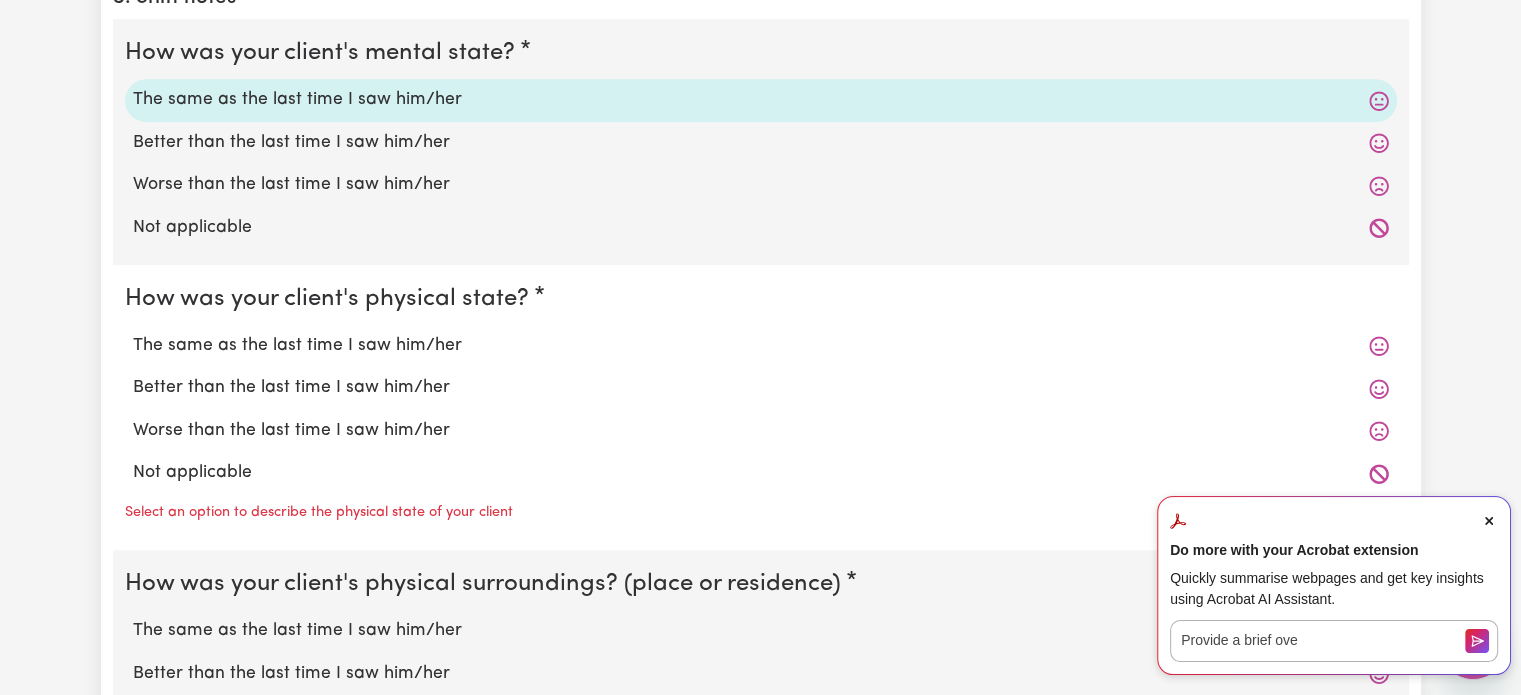 click on "The same as the last time I saw him/her" at bounding box center (761, 346) 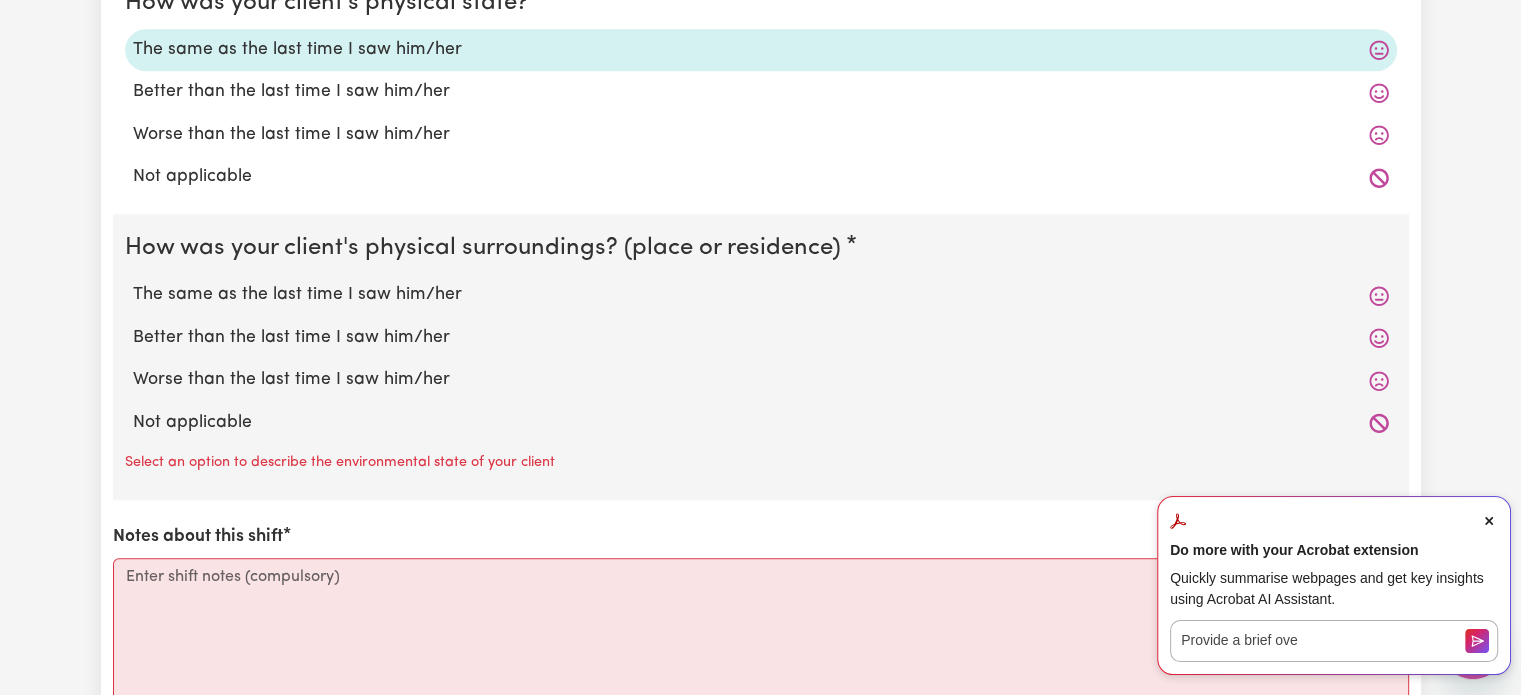 scroll, scrollTop: 2000, scrollLeft: 0, axis: vertical 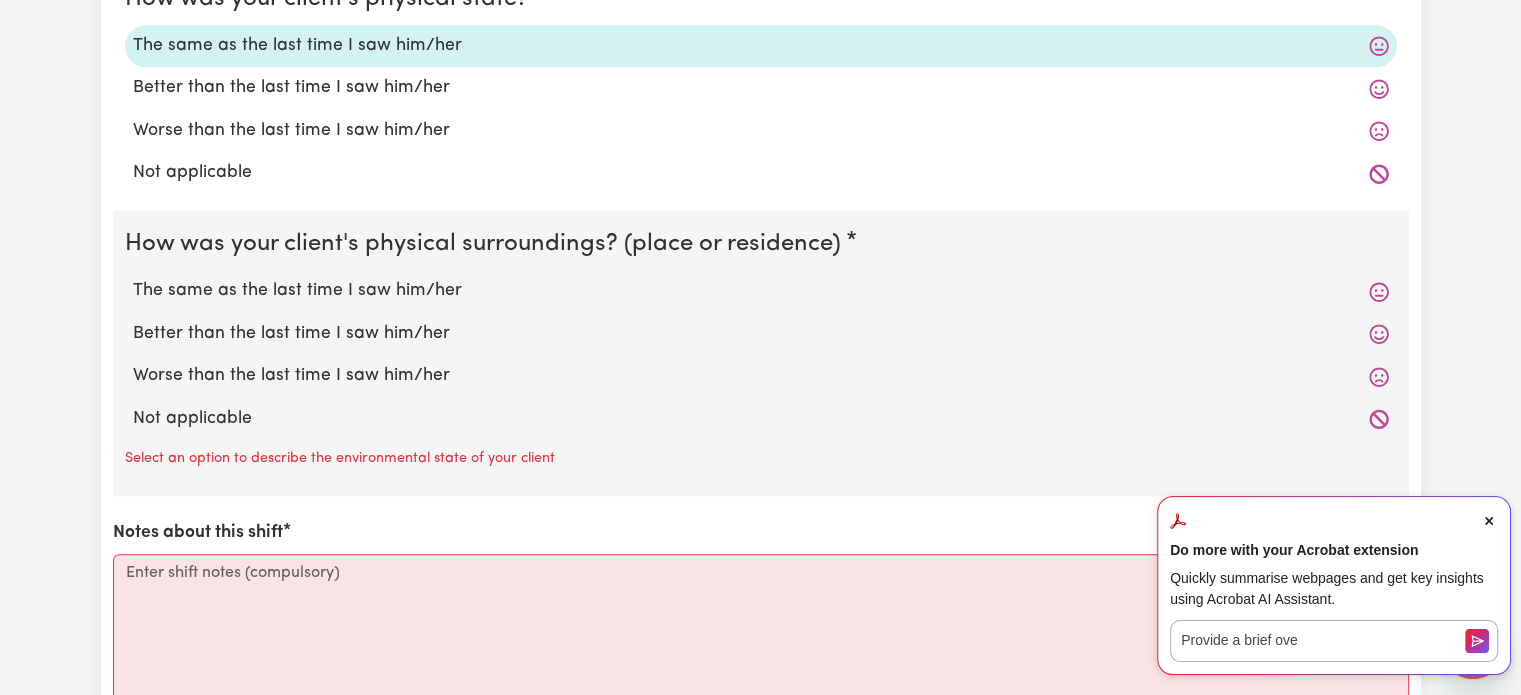 click on "The same as the last time I saw him/her" at bounding box center [761, 291] 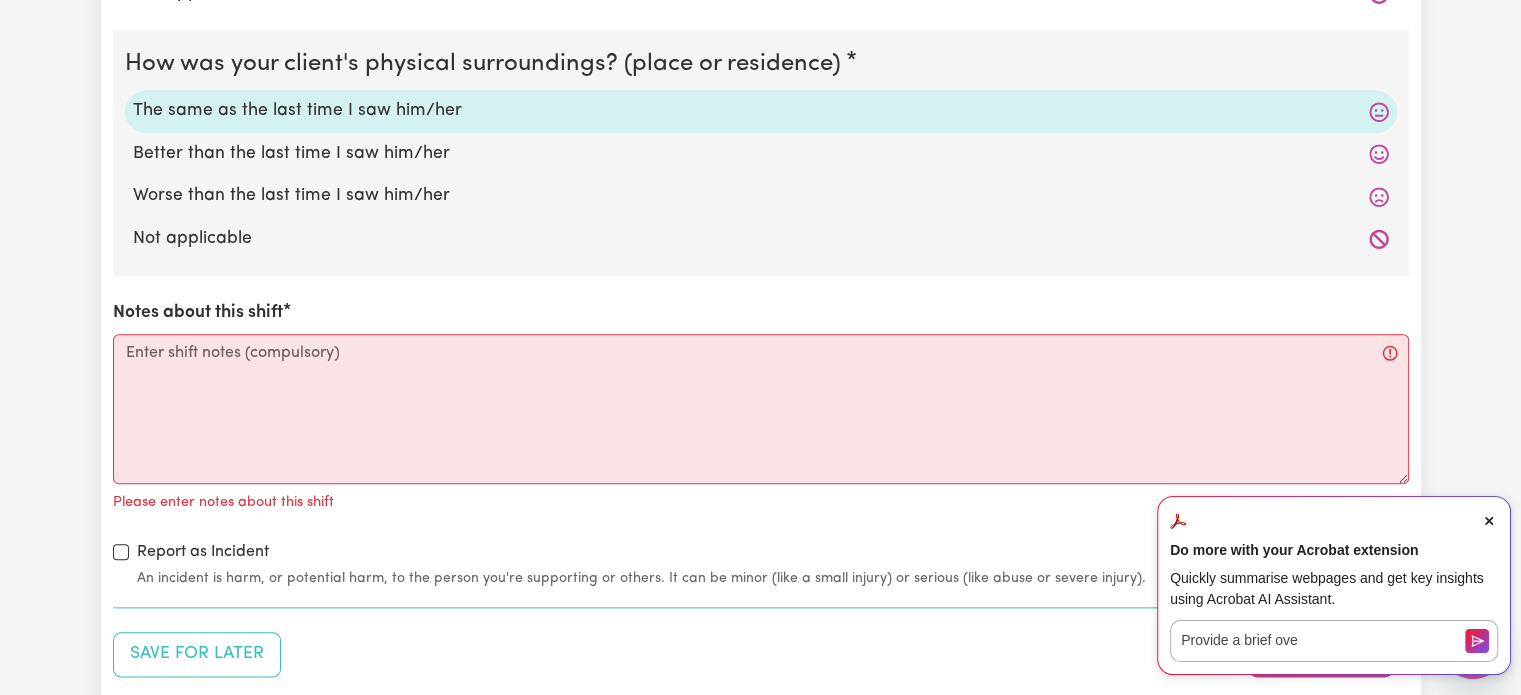 scroll, scrollTop: 2200, scrollLeft: 0, axis: vertical 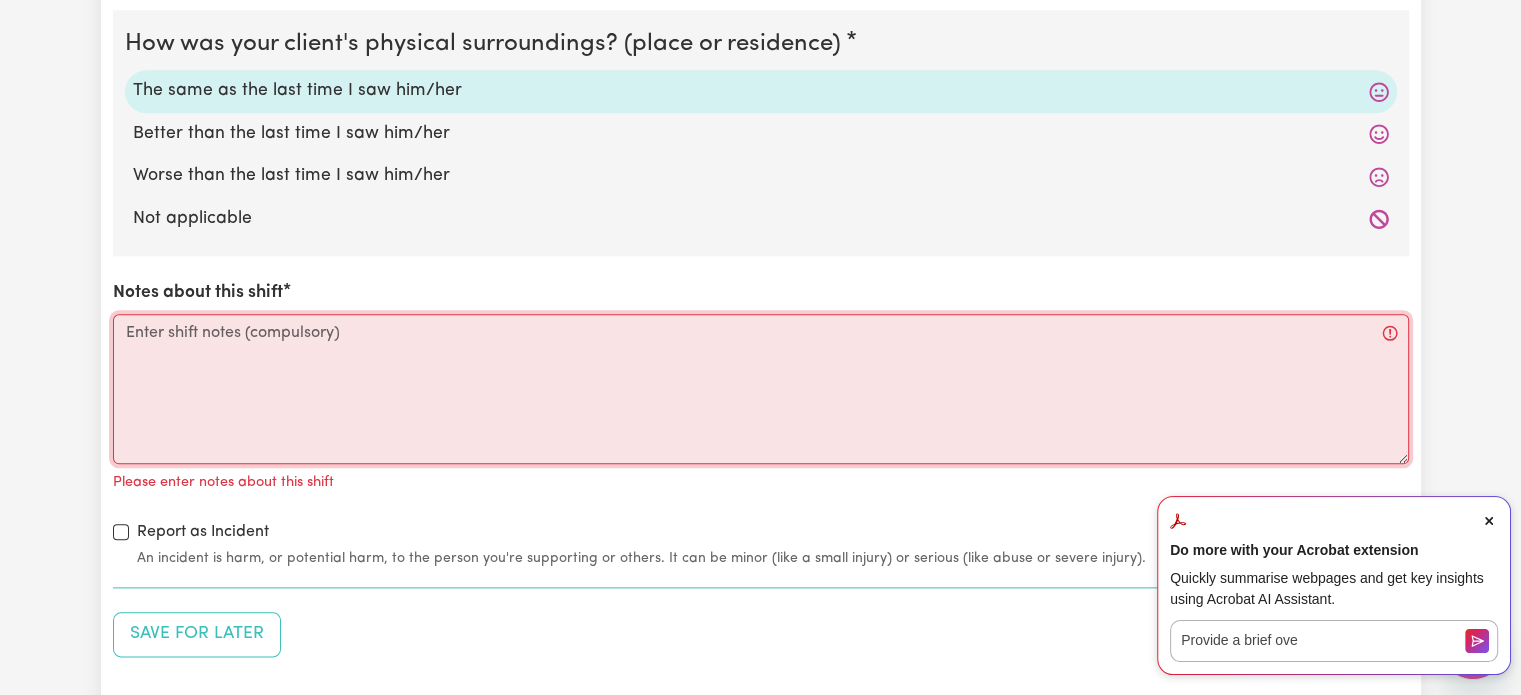 click on "Notes about this shift" at bounding box center (761, 389) 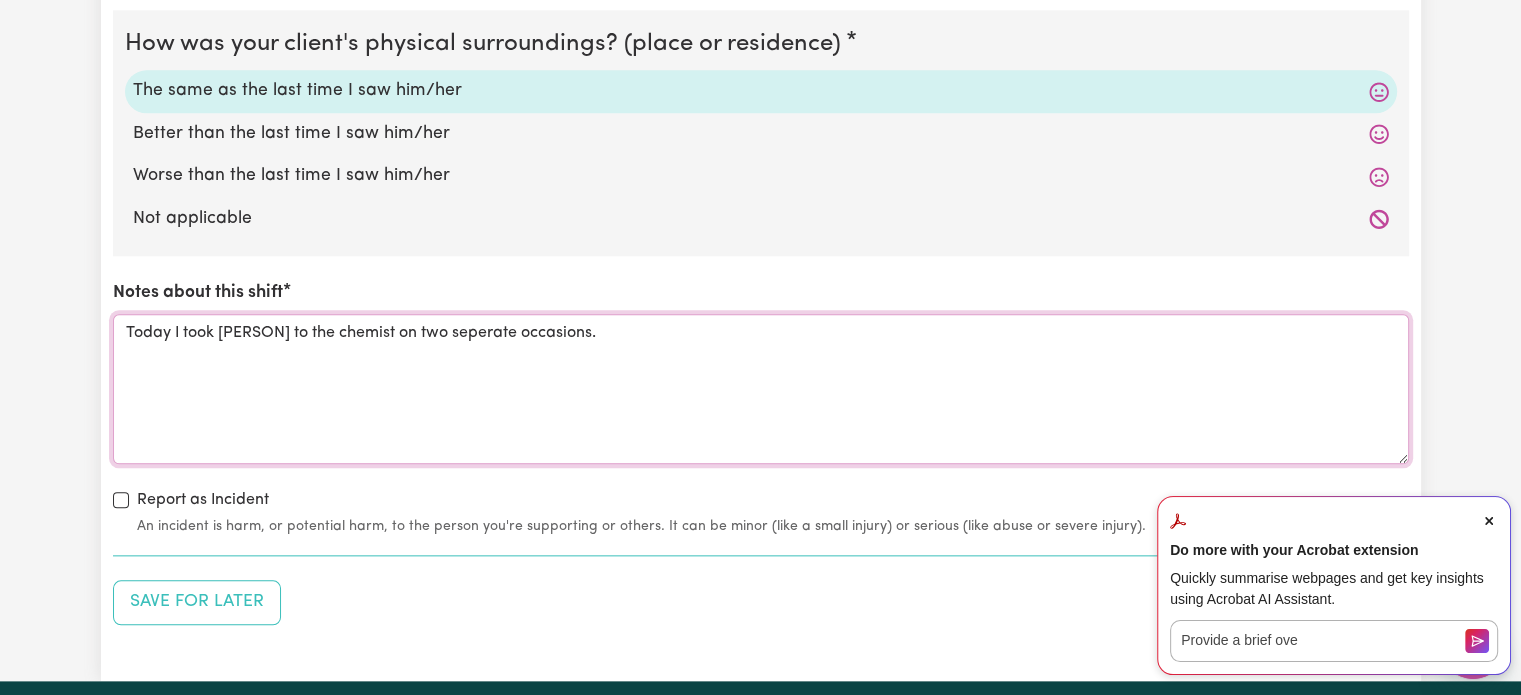 click on "Today I took [PERSON] to the chemist on two seperate occasions." at bounding box center [761, 389] 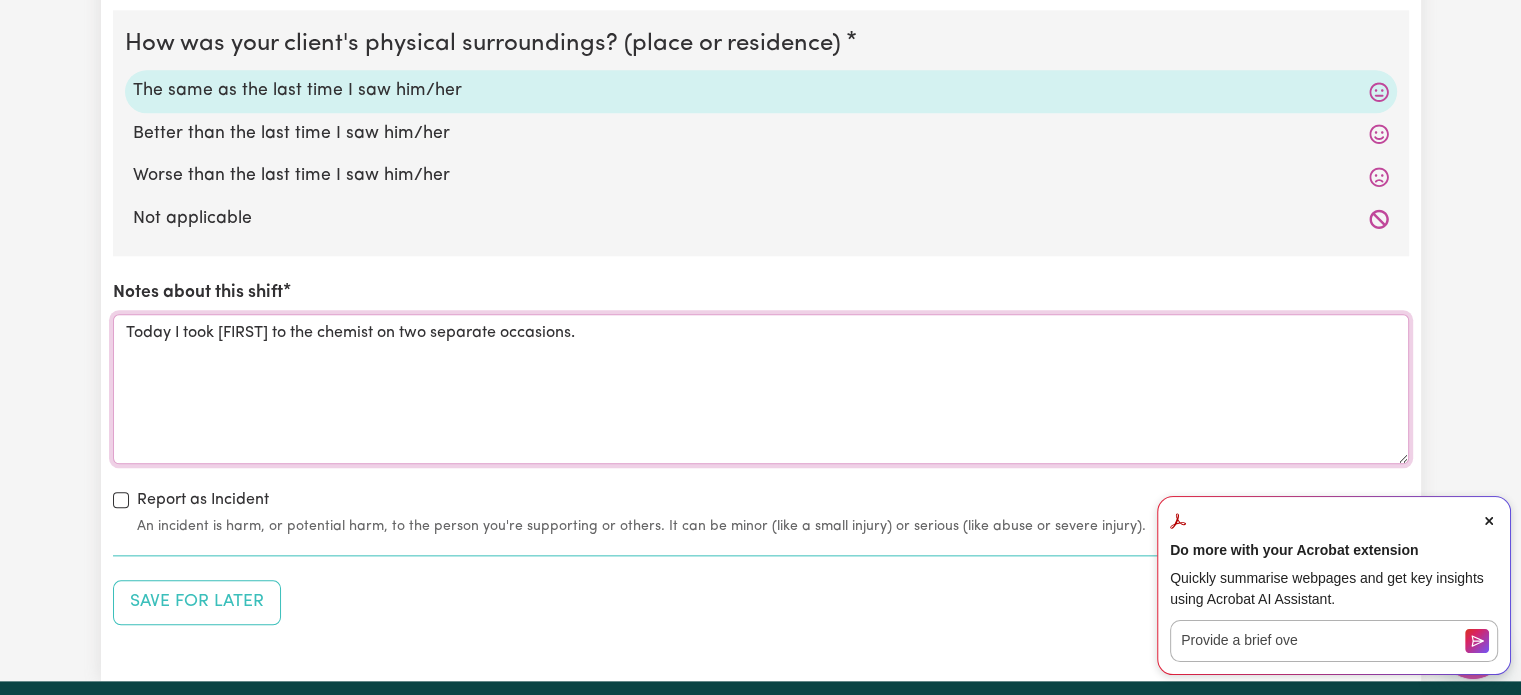 drag, startPoint x: 583, startPoint y: 331, endPoint x: 592, endPoint y: 341, distance: 13.453624 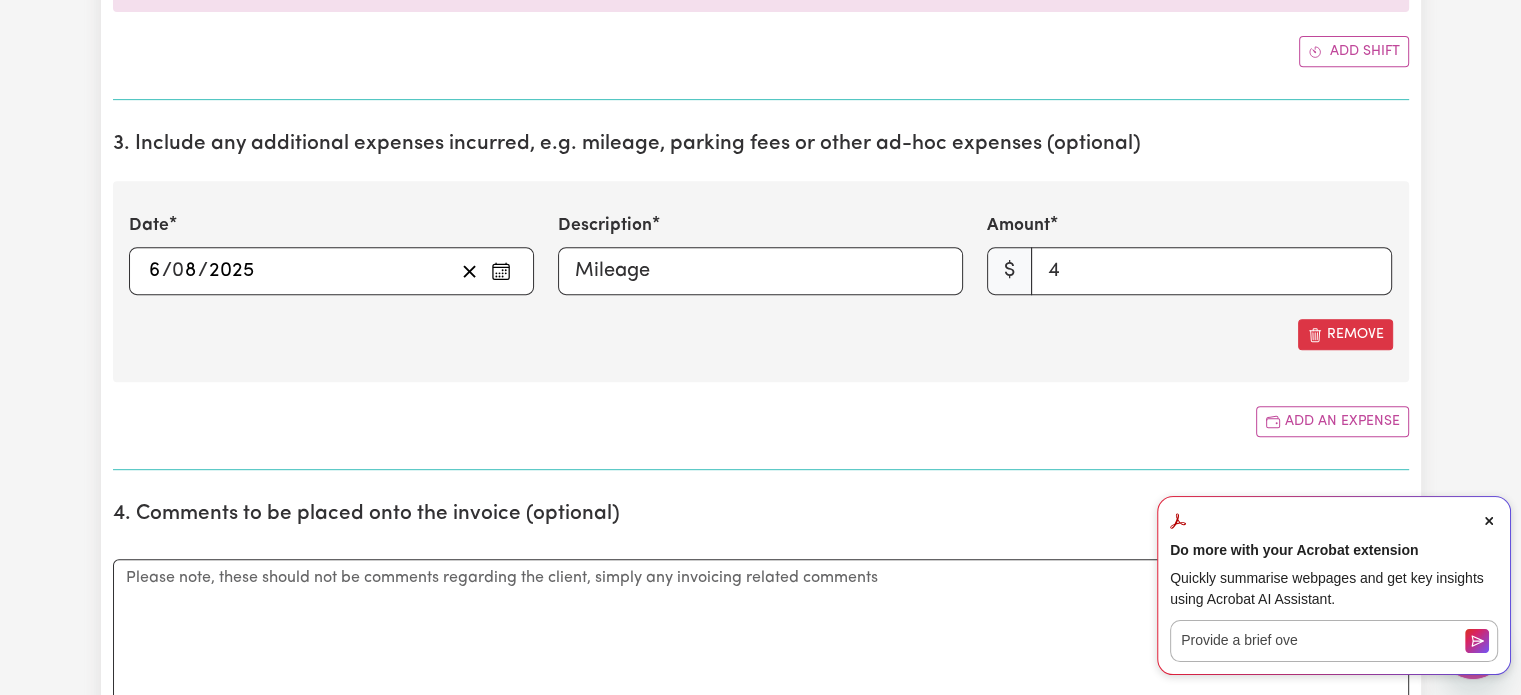 scroll, scrollTop: 900, scrollLeft: 0, axis: vertical 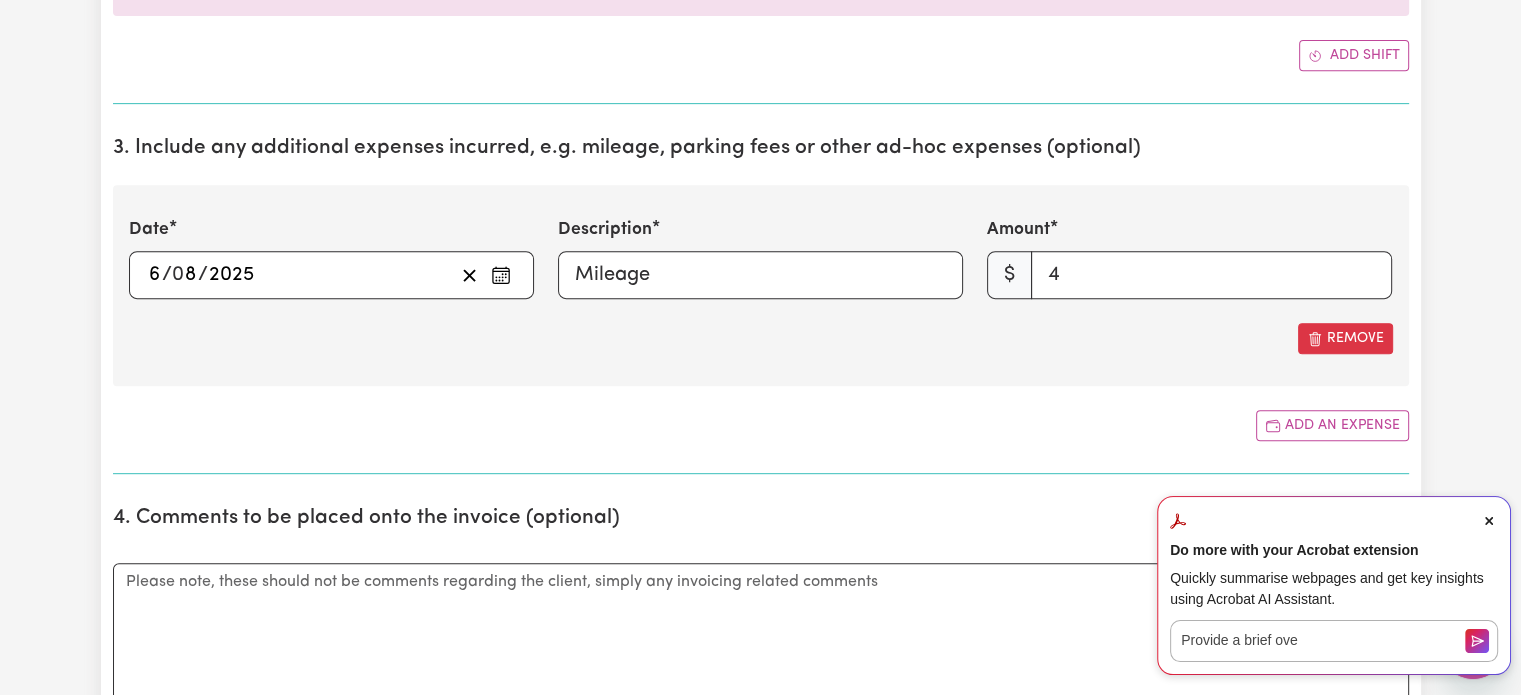 type on "Today I took [PERSON] to the chemist on two separate occasions. We also went for a walk along the river until it started raining.
We stayed inside & watched TV for the rest of the time." 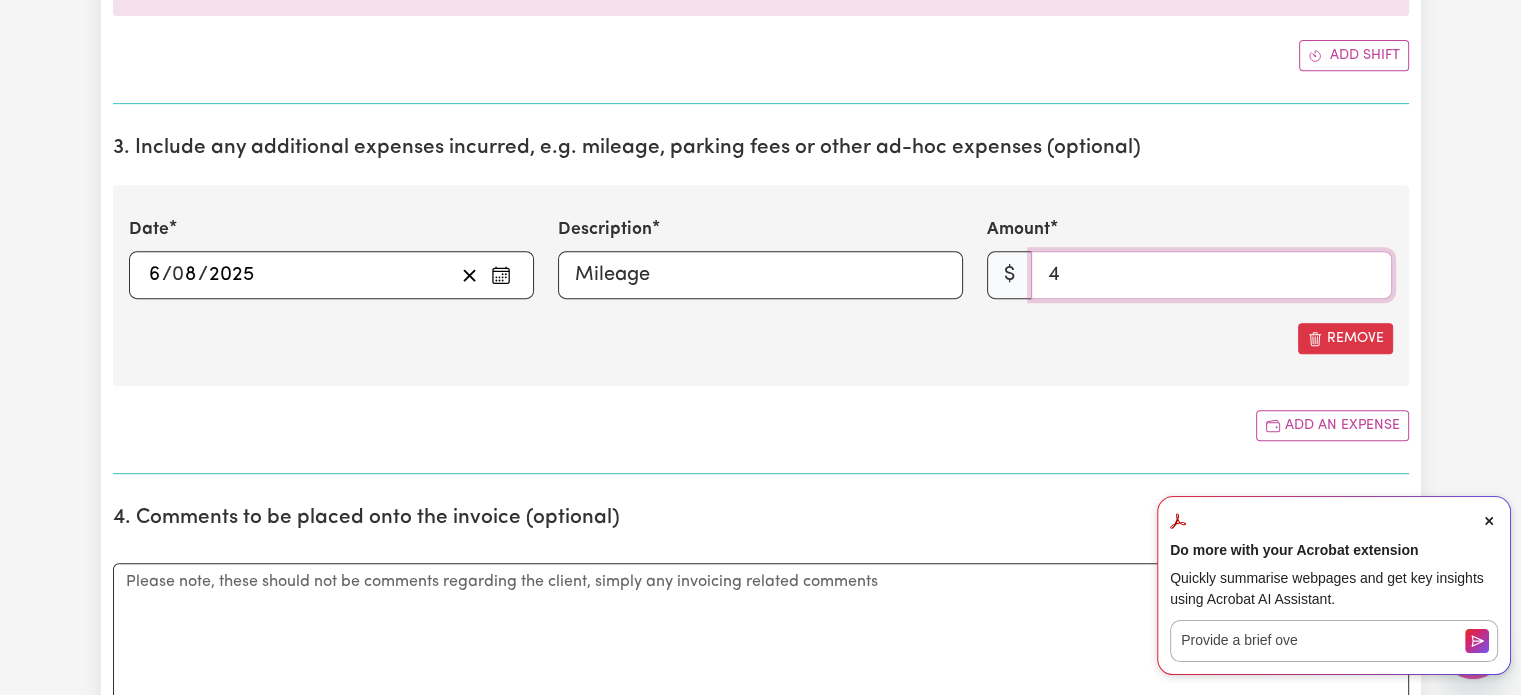 click on "4" at bounding box center (1211, 275) 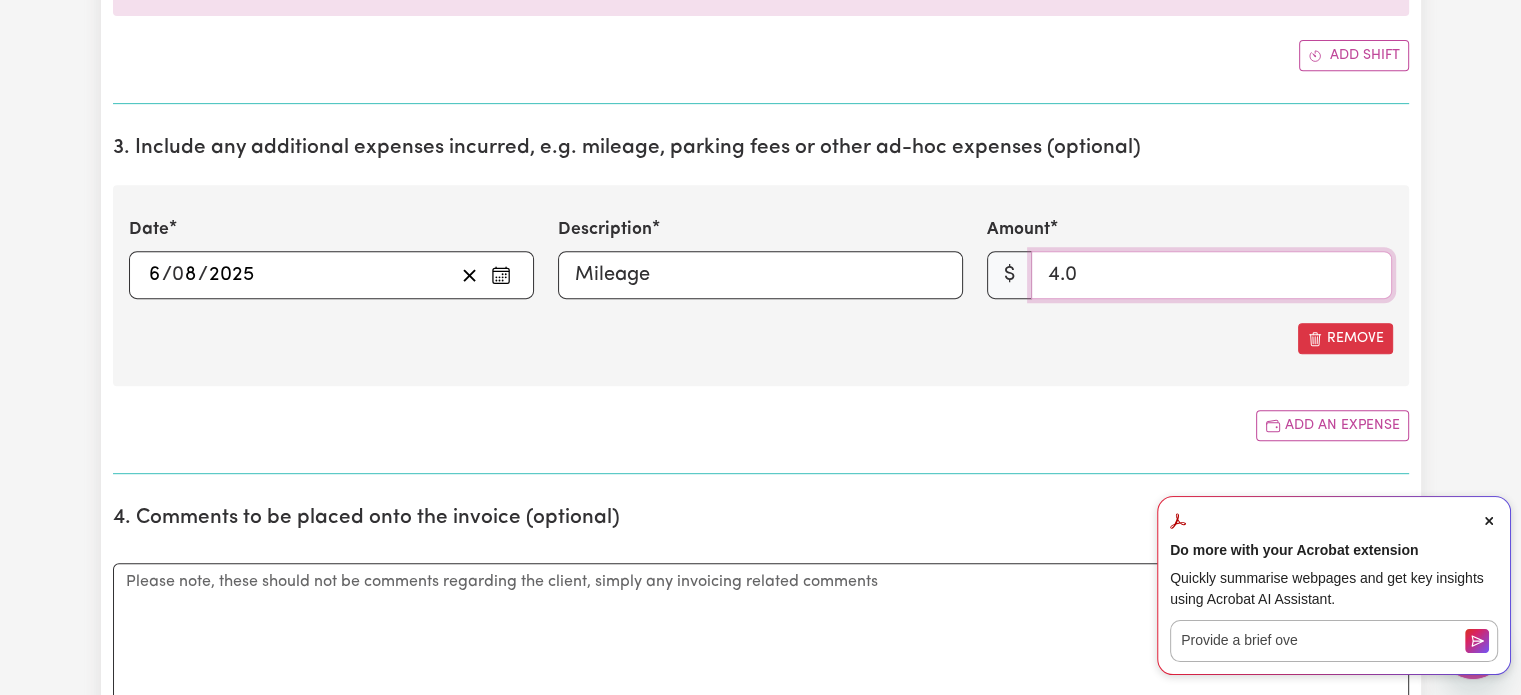type on "4" 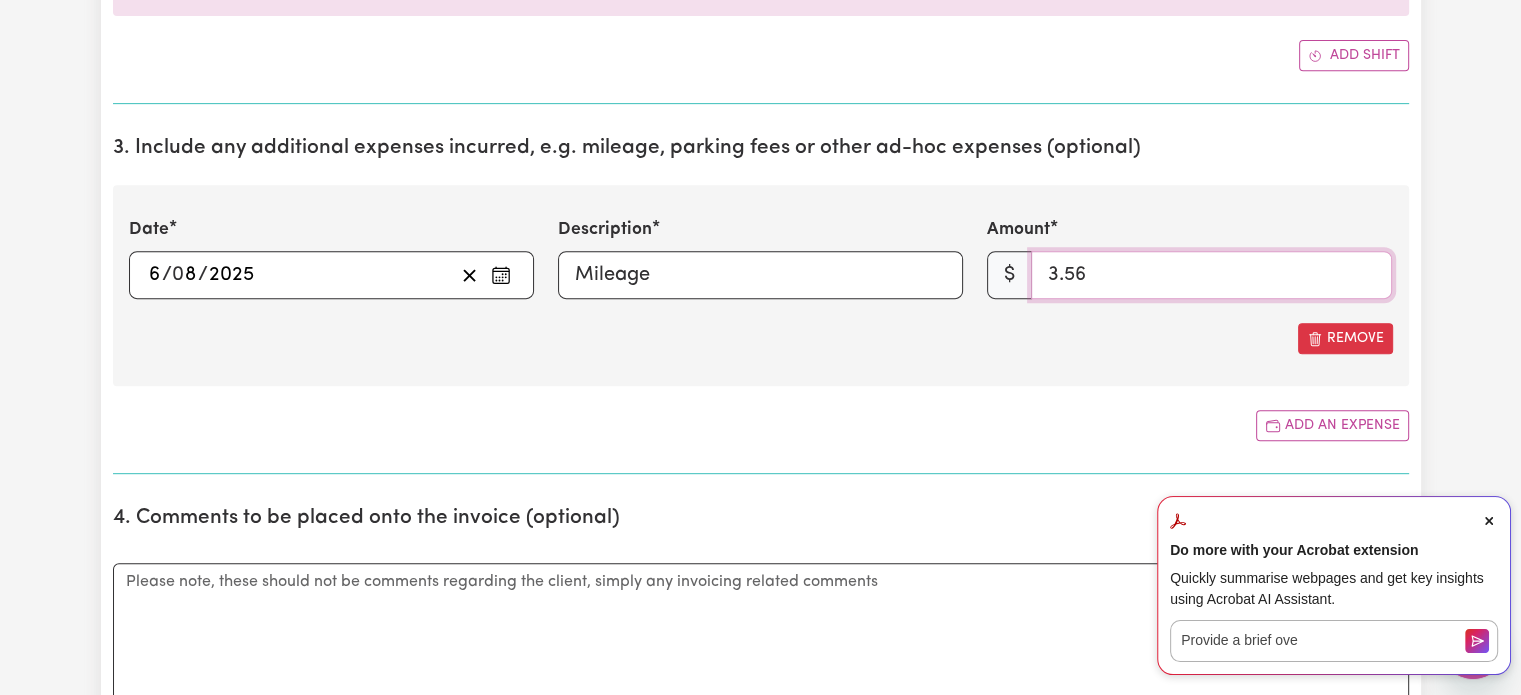 type on "3.56" 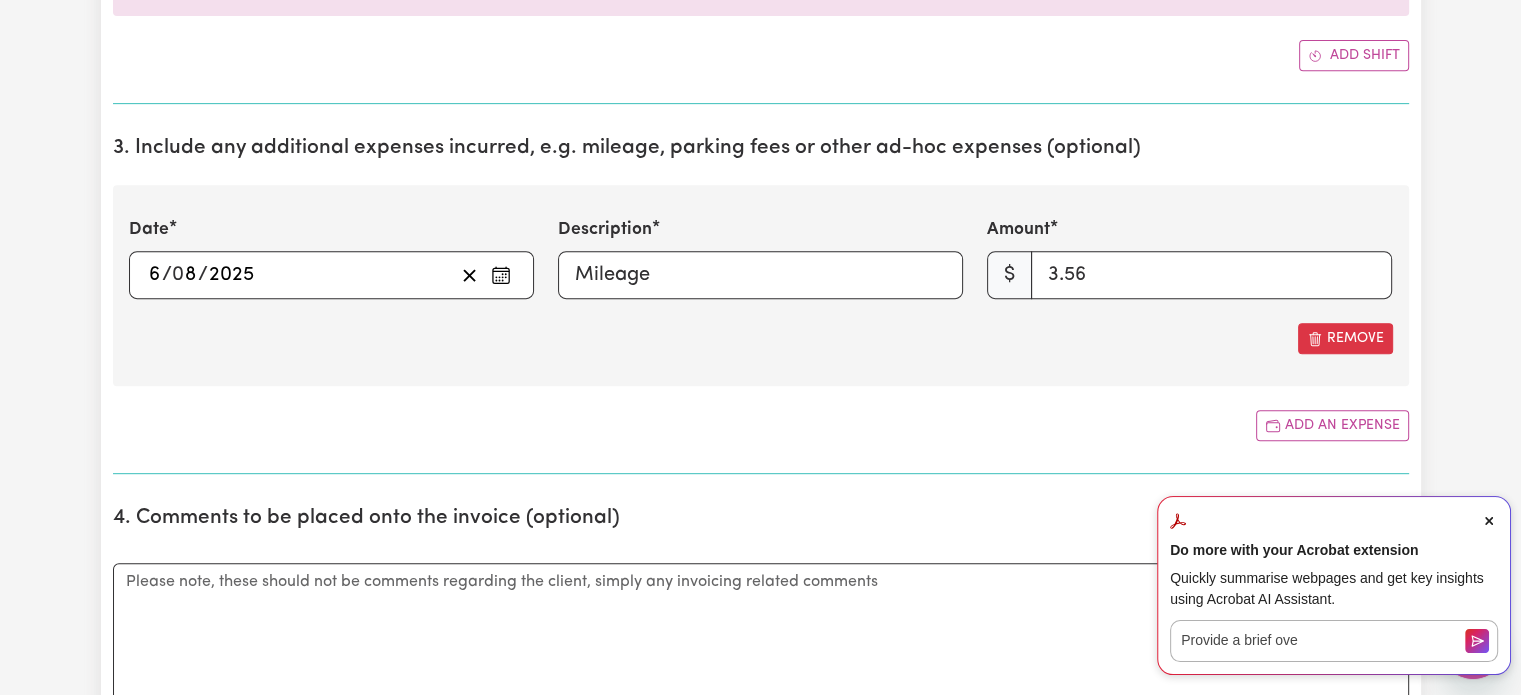click on "Date [DATE] [DATE] « ‹ August 2025 › » Mon Tue Wed Thu Fri Sat Sun 28 29 30 31 1 2 3 4 5 6 7 8 9 10 11 12 13 14 15 16 17 18 19 20 21 22 23 24 25 26 27 28 29 30 31 Description Mileage Amount $ 3.56 Remove" at bounding box center (761, 285) 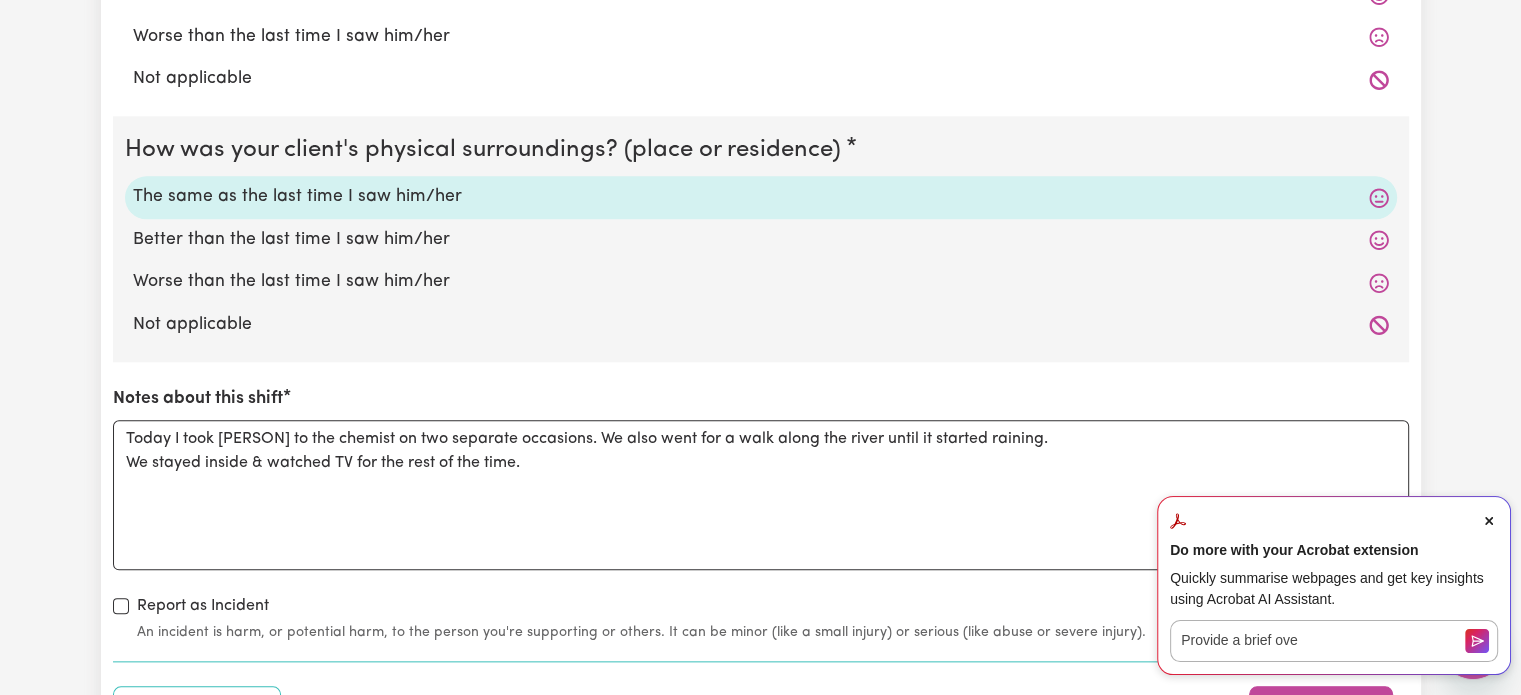 scroll, scrollTop: 2300, scrollLeft: 0, axis: vertical 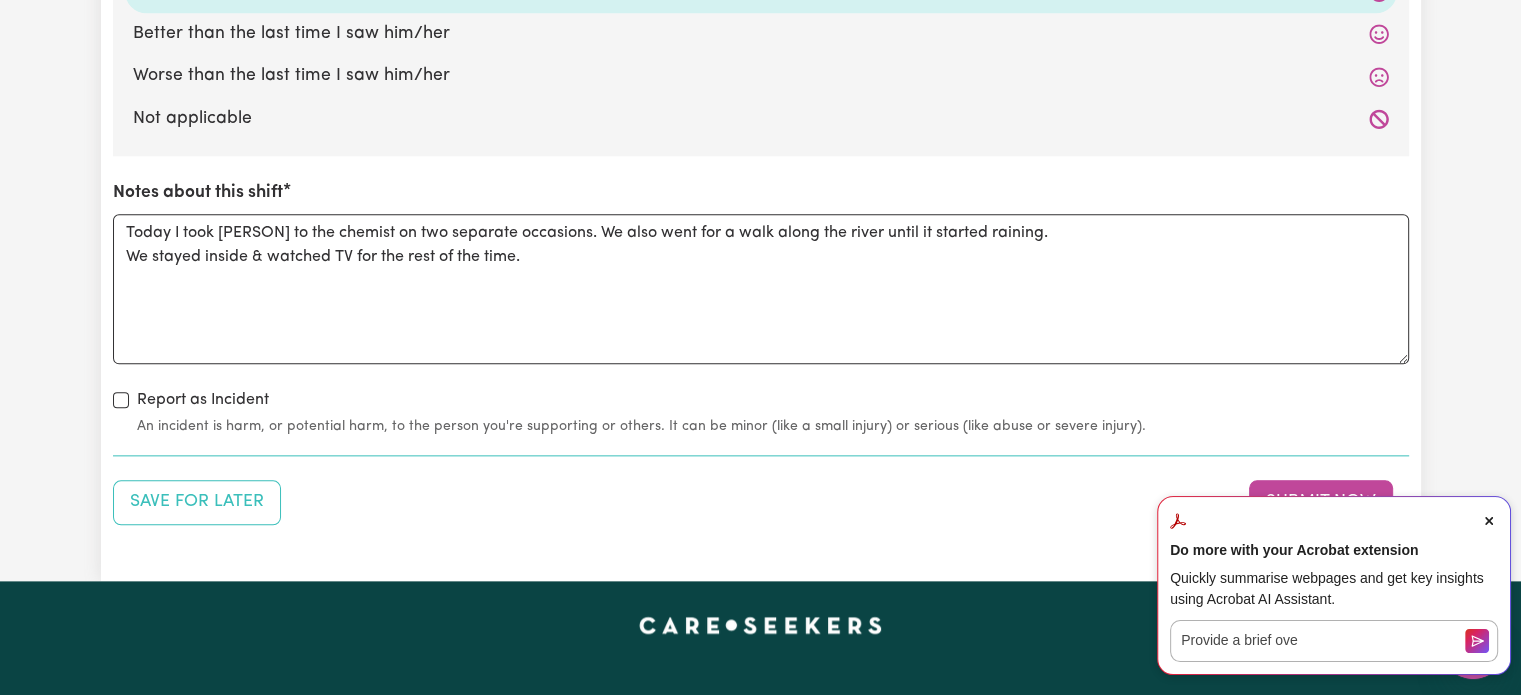 click 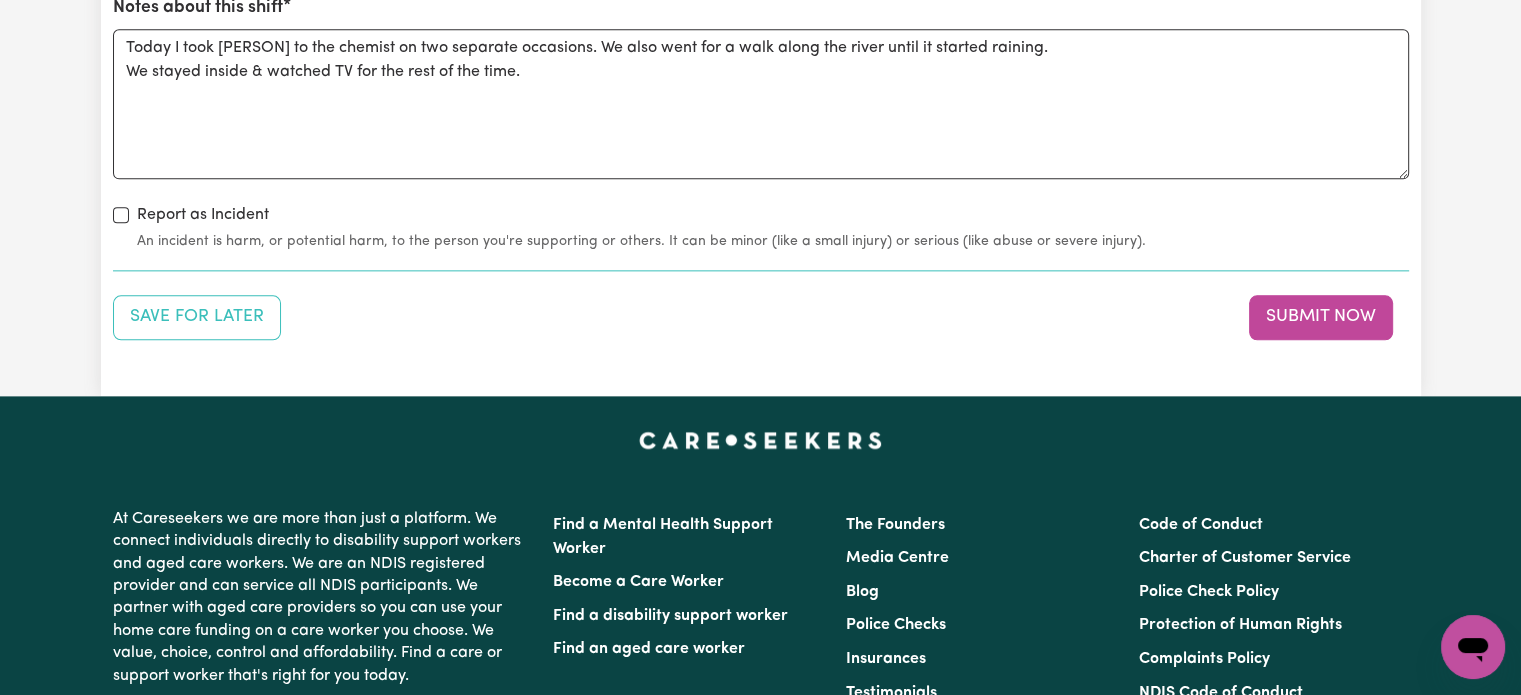 scroll, scrollTop: 2500, scrollLeft: 0, axis: vertical 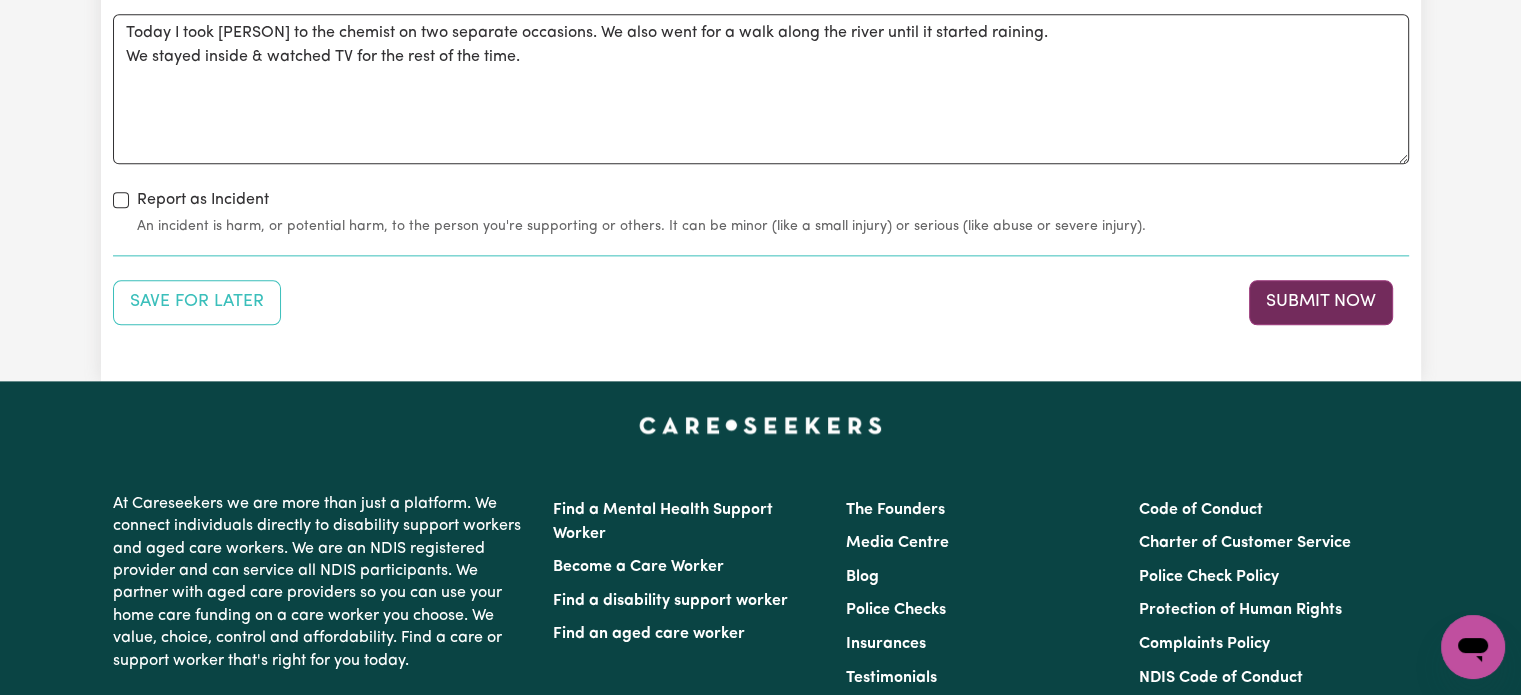 click on "Submit Now" at bounding box center [1321, 302] 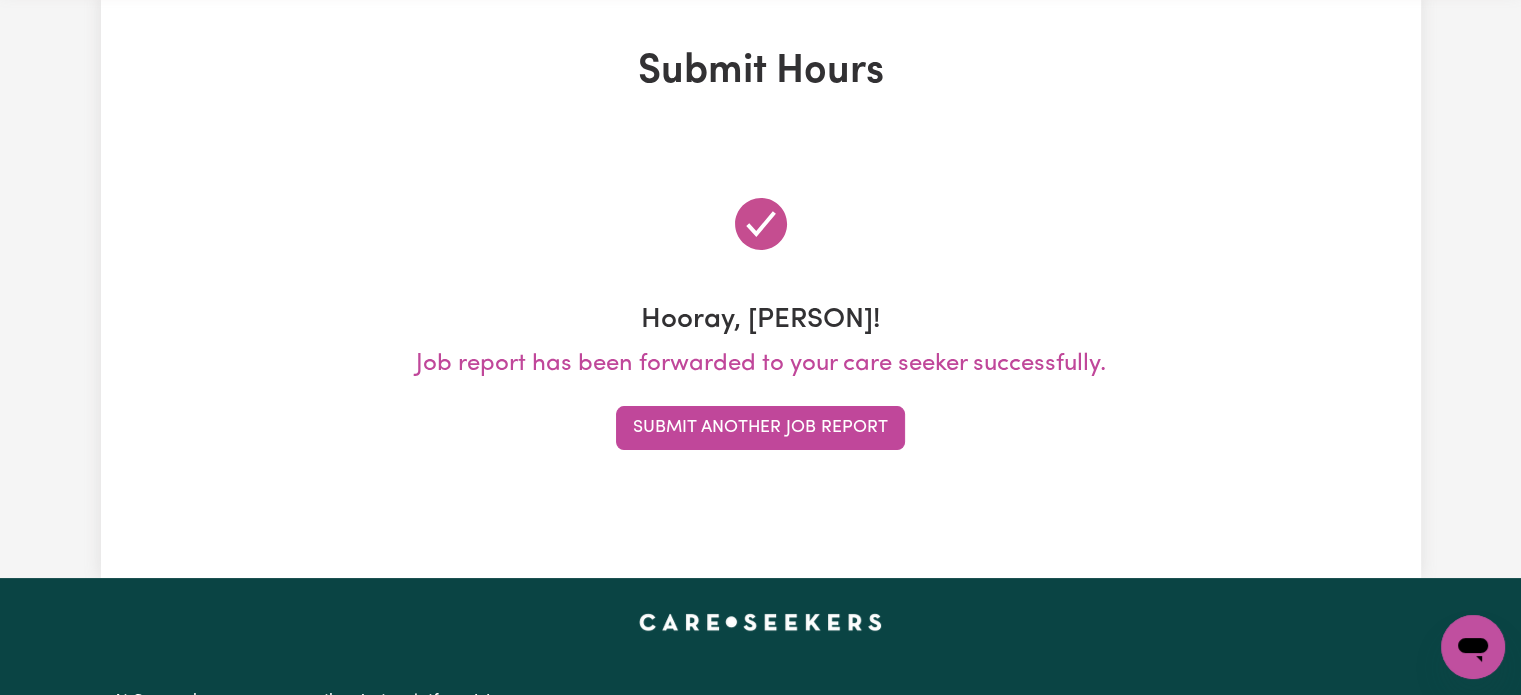 scroll, scrollTop: 0, scrollLeft: 0, axis: both 